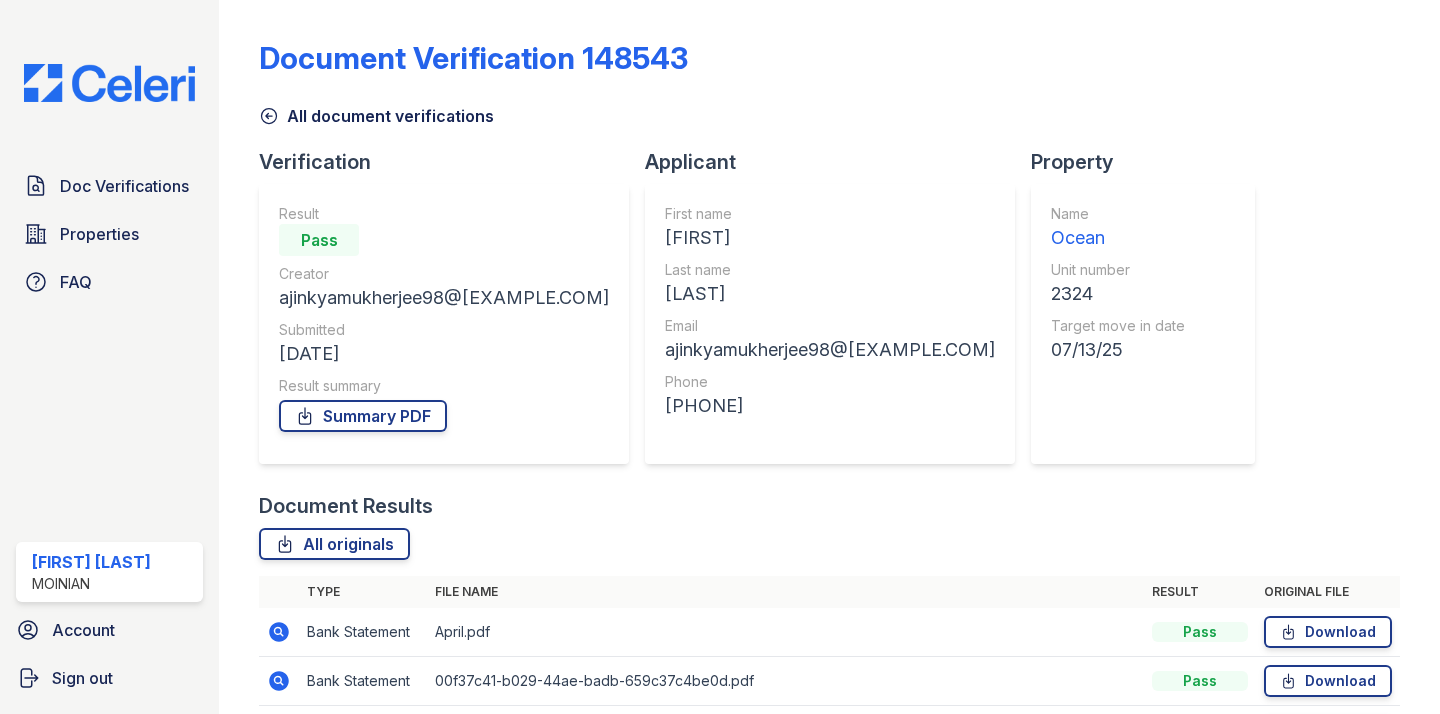 scroll, scrollTop: 0, scrollLeft: 0, axis: both 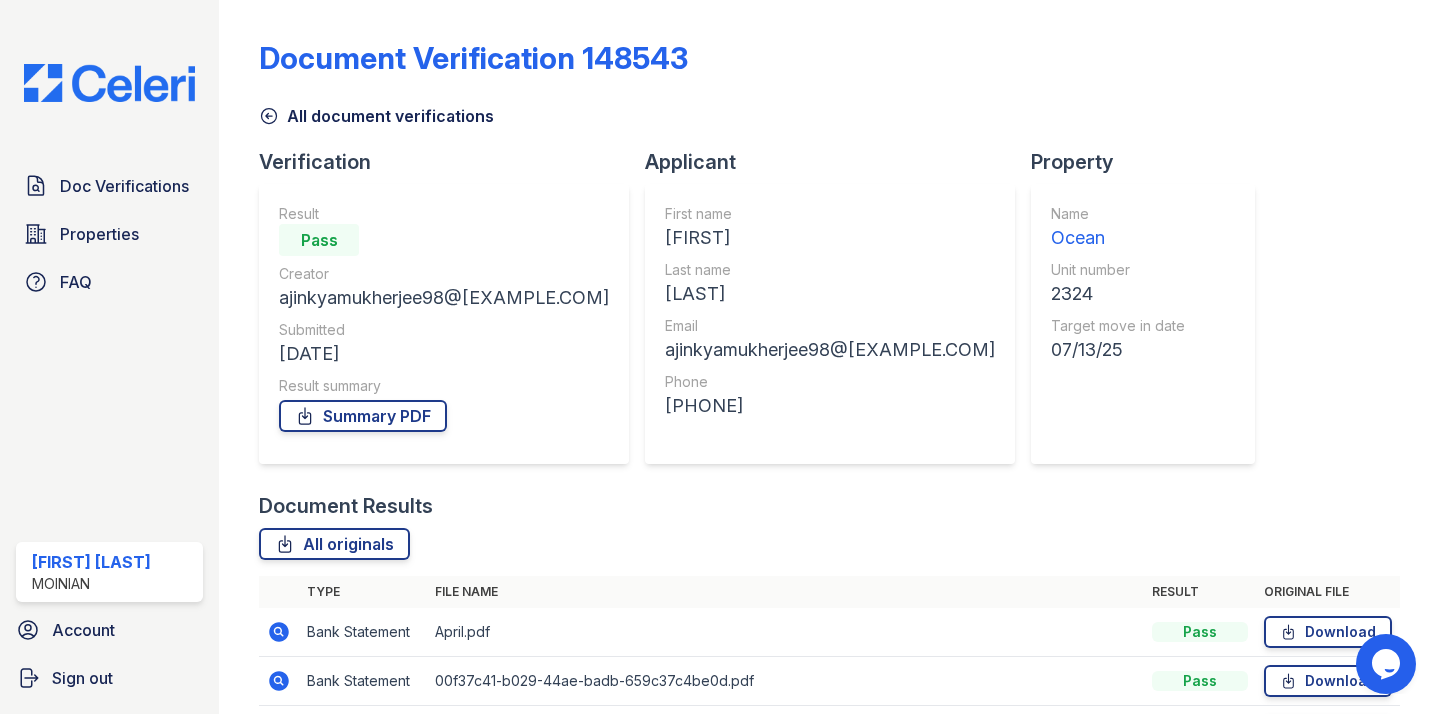click at bounding box center (109, 83) 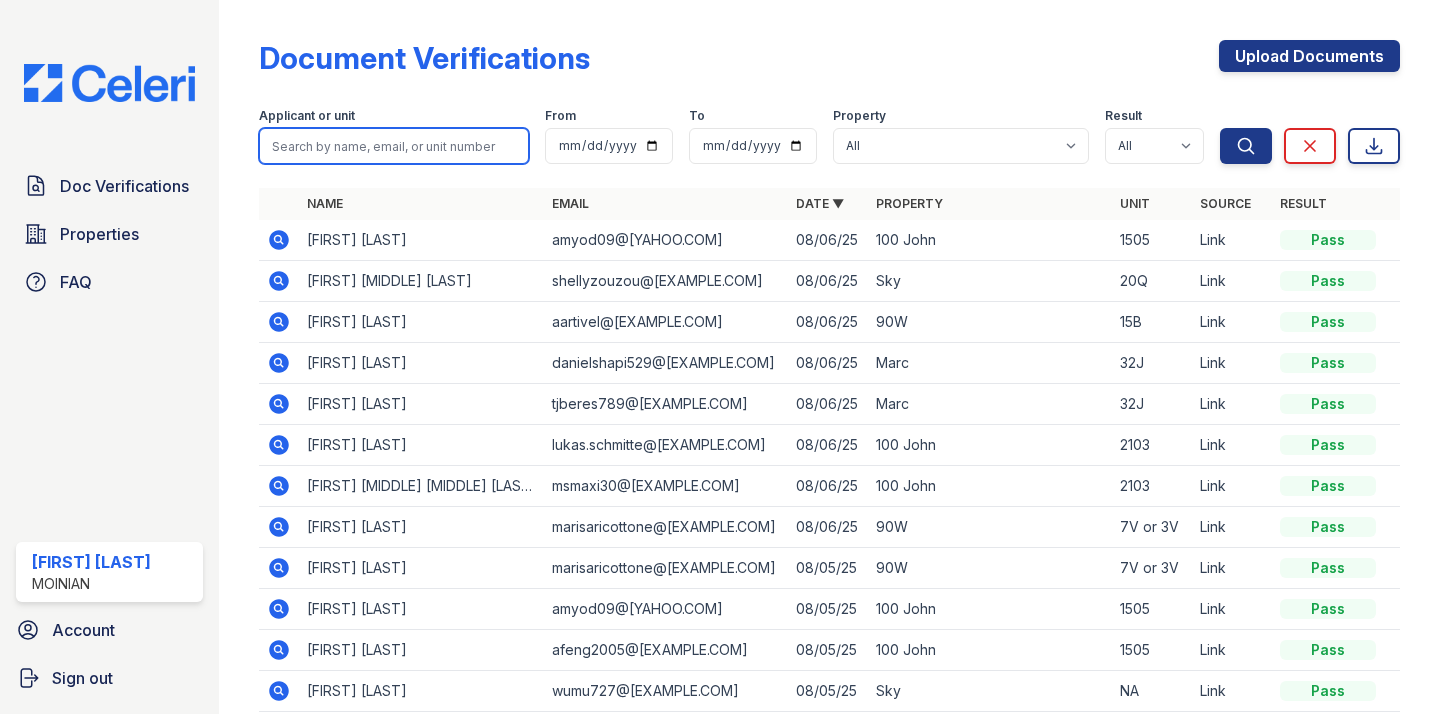 click at bounding box center (394, 146) 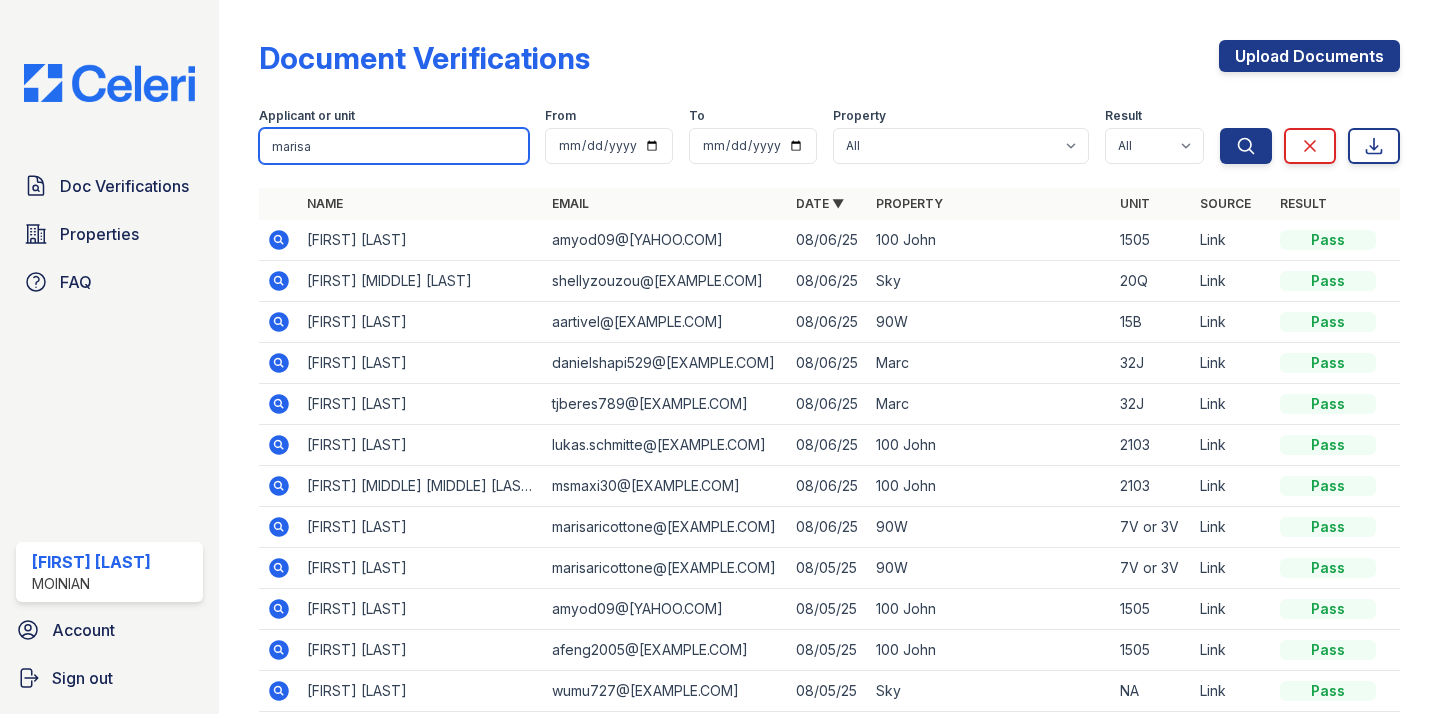 type on "marisa" 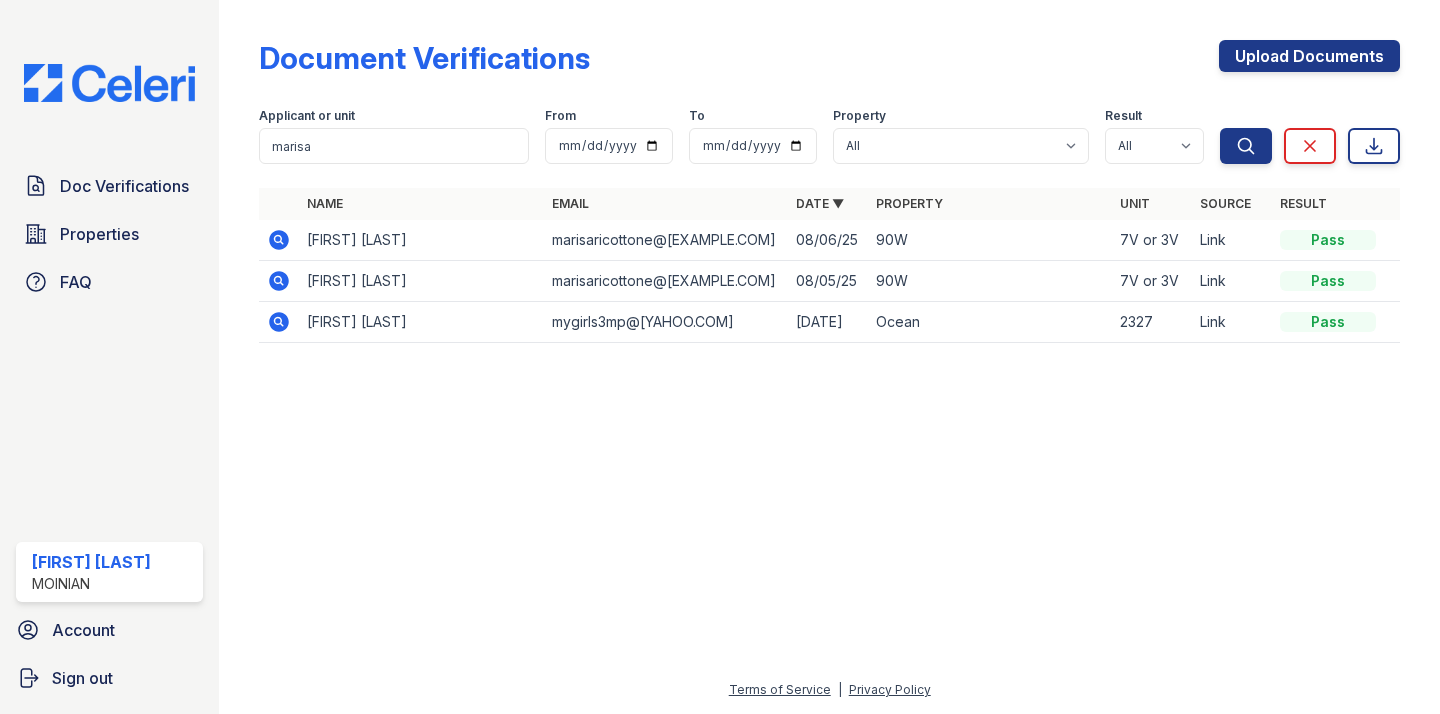 click 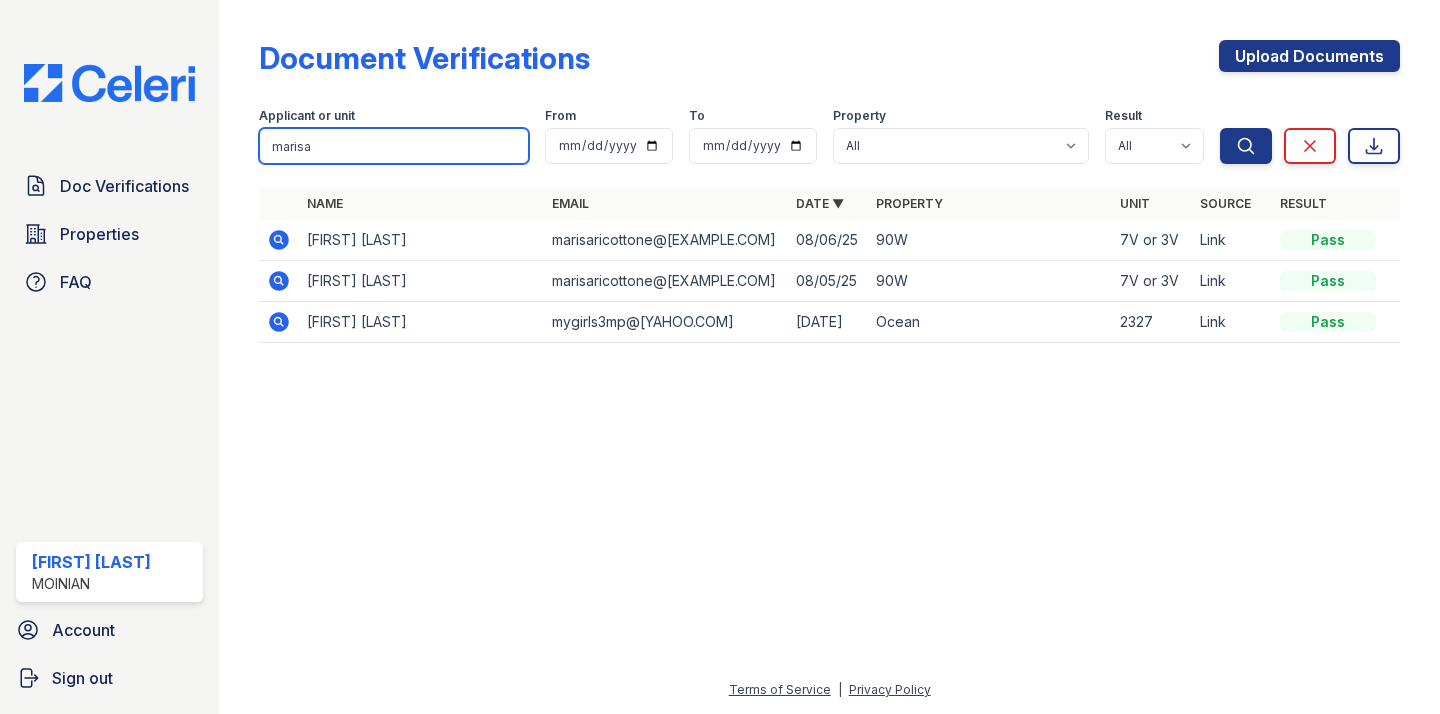 click on "marisa" at bounding box center [394, 146] 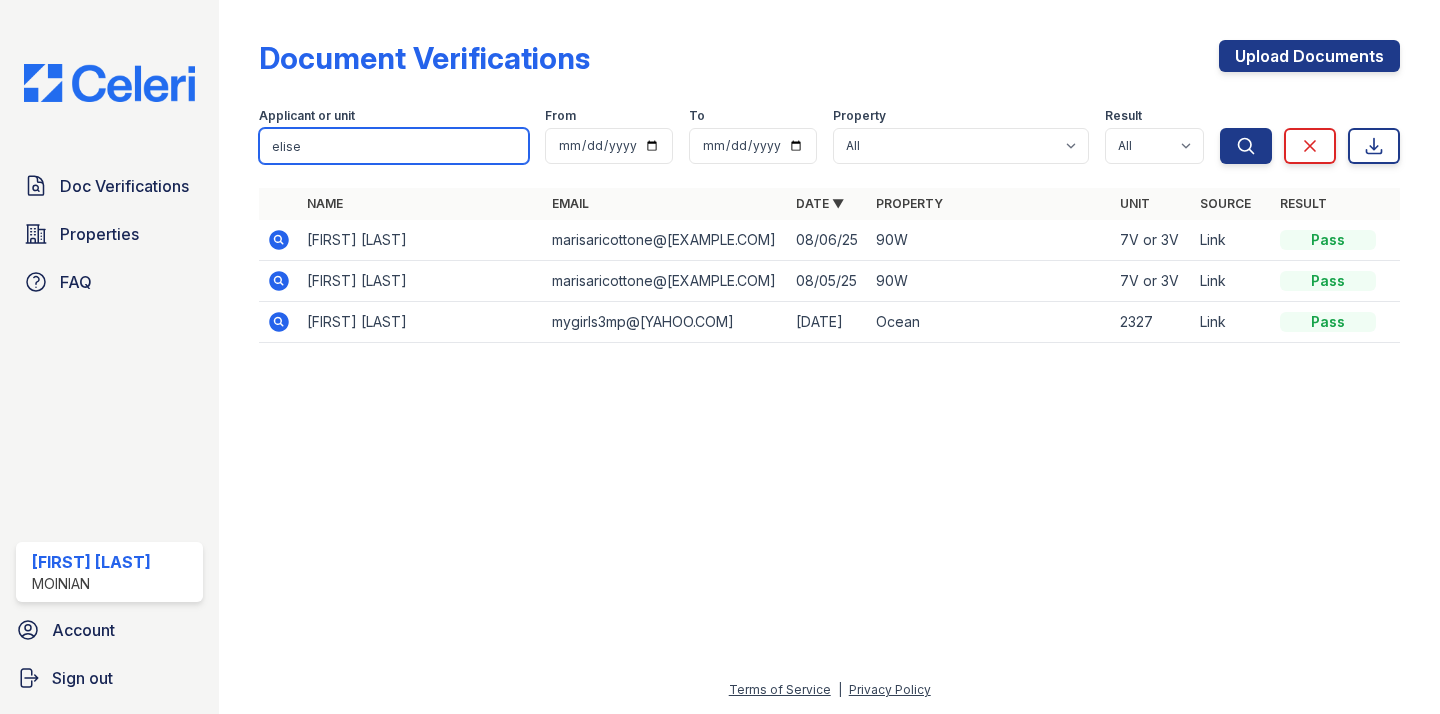 type on "elise" 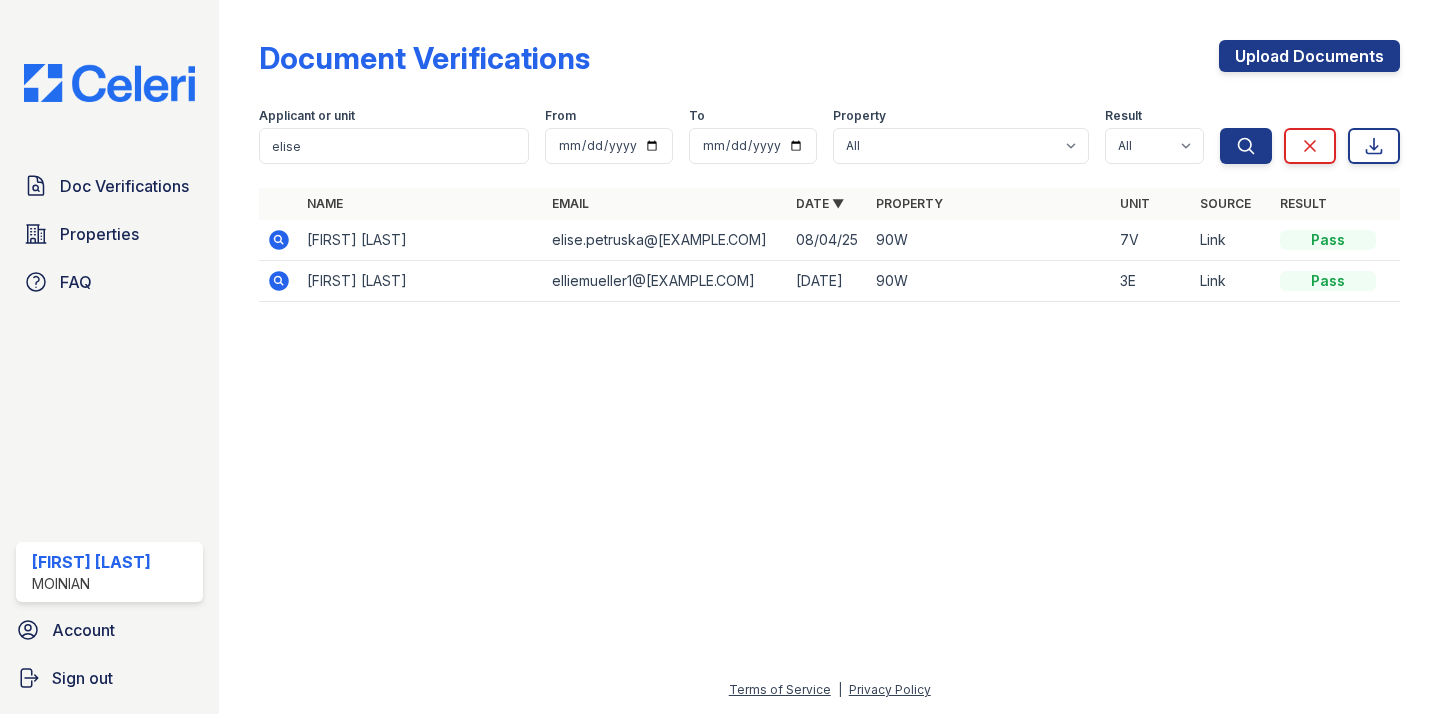 click 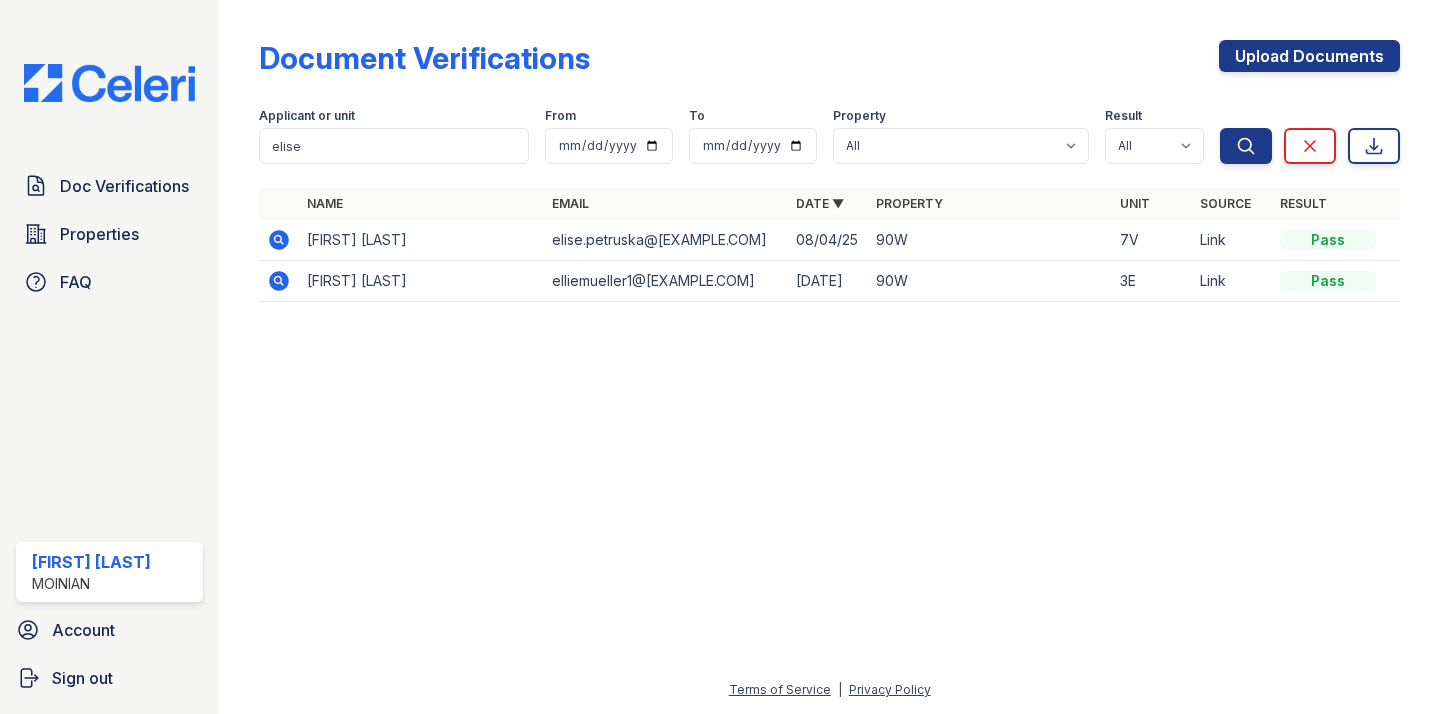 click at bounding box center [109, 83] 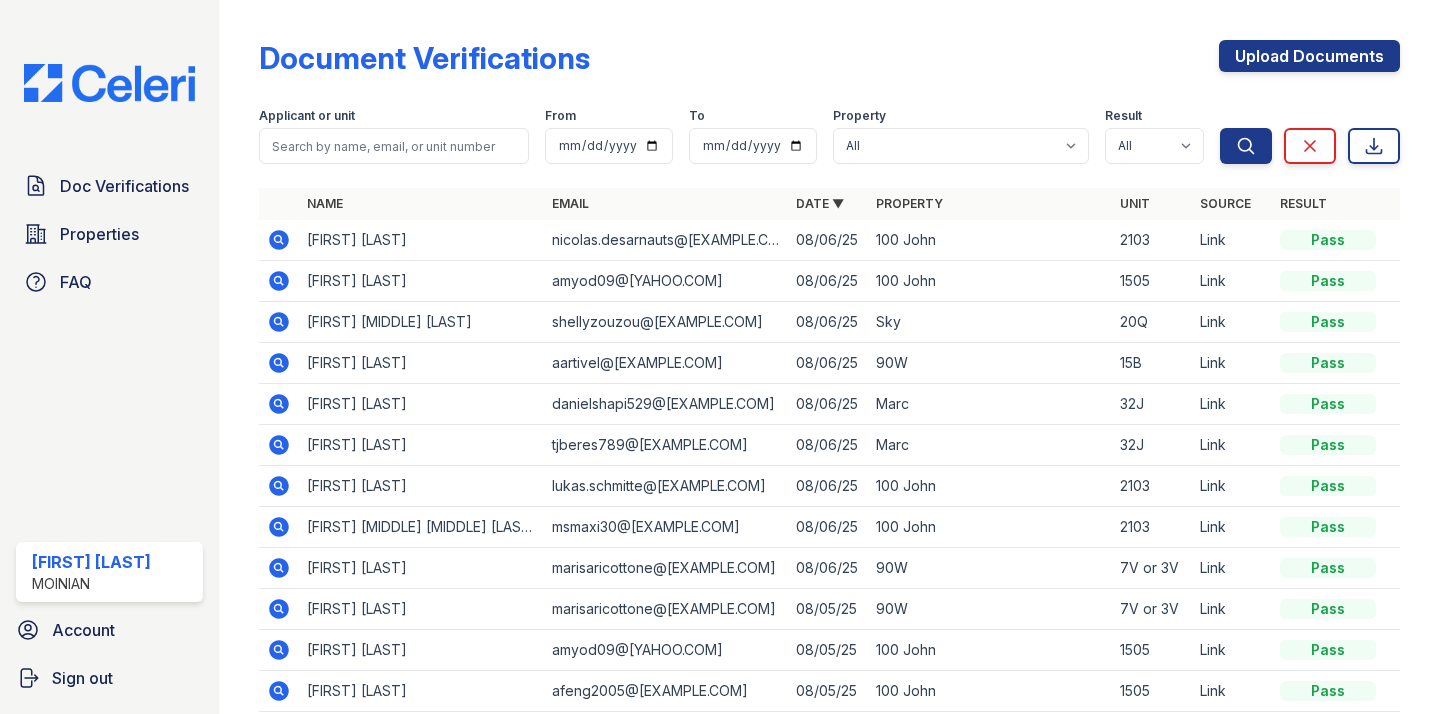 click 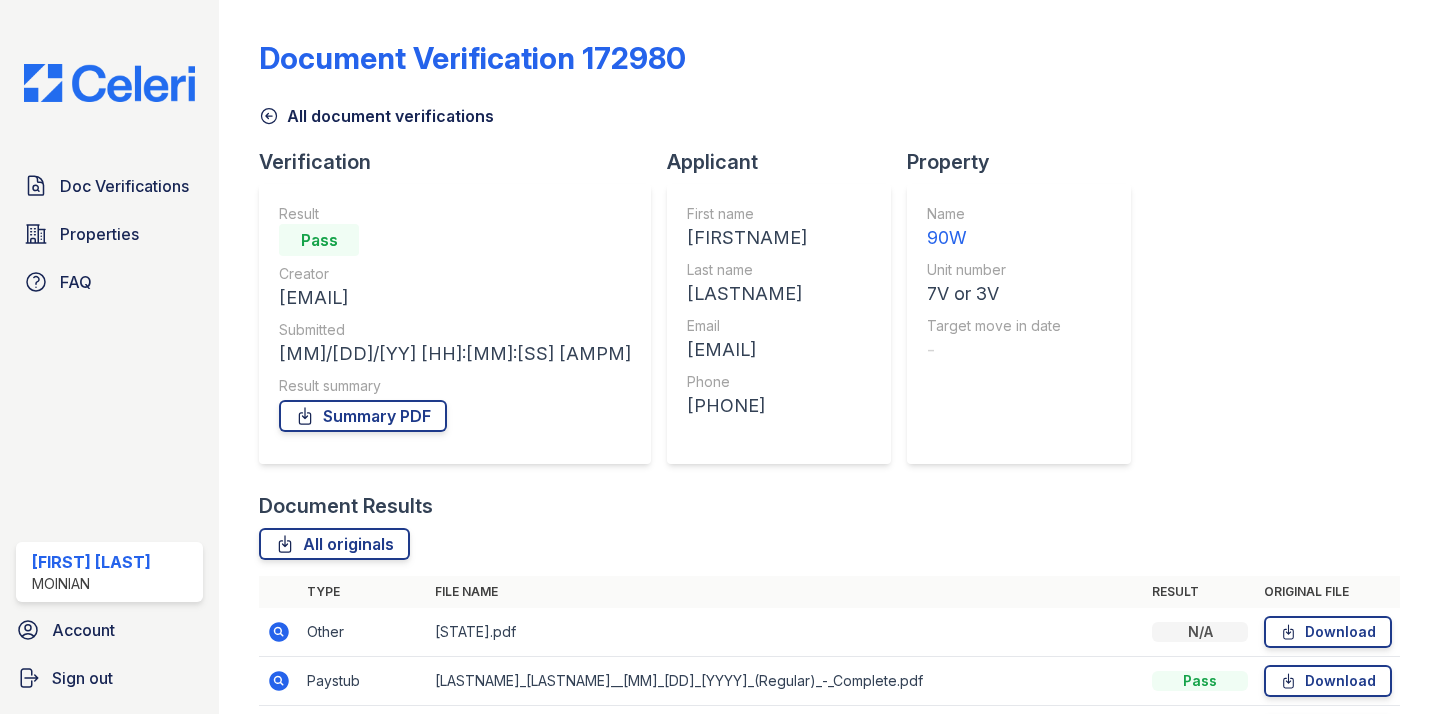 scroll, scrollTop: 0, scrollLeft: 0, axis: both 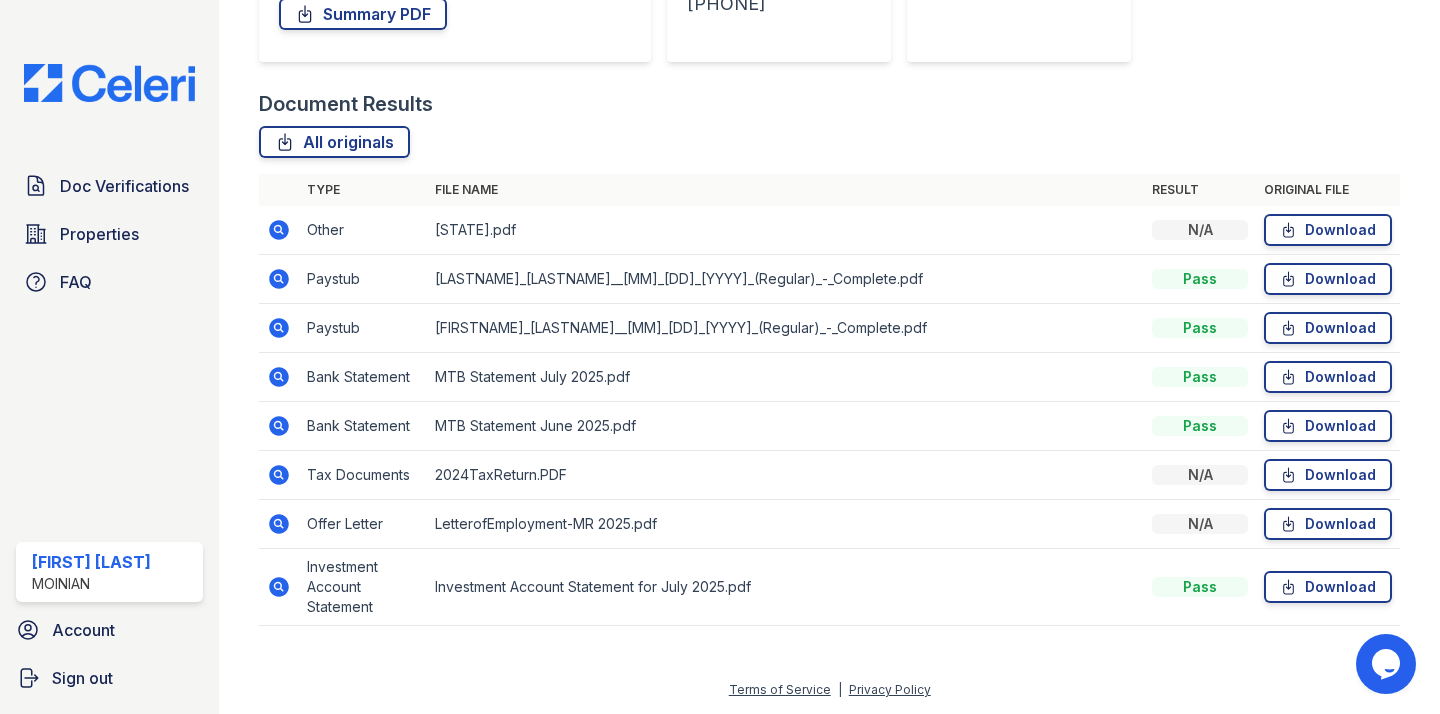 click 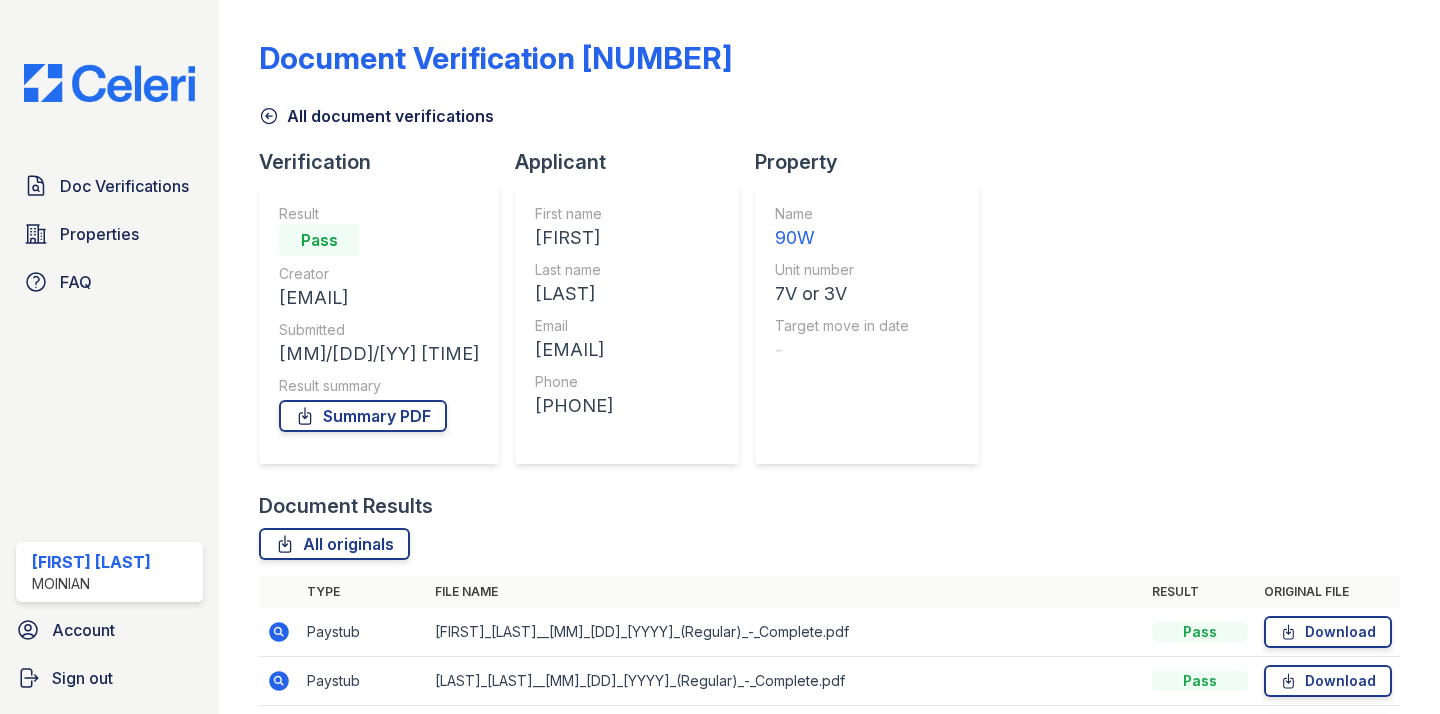 scroll, scrollTop: 0, scrollLeft: 0, axis: both 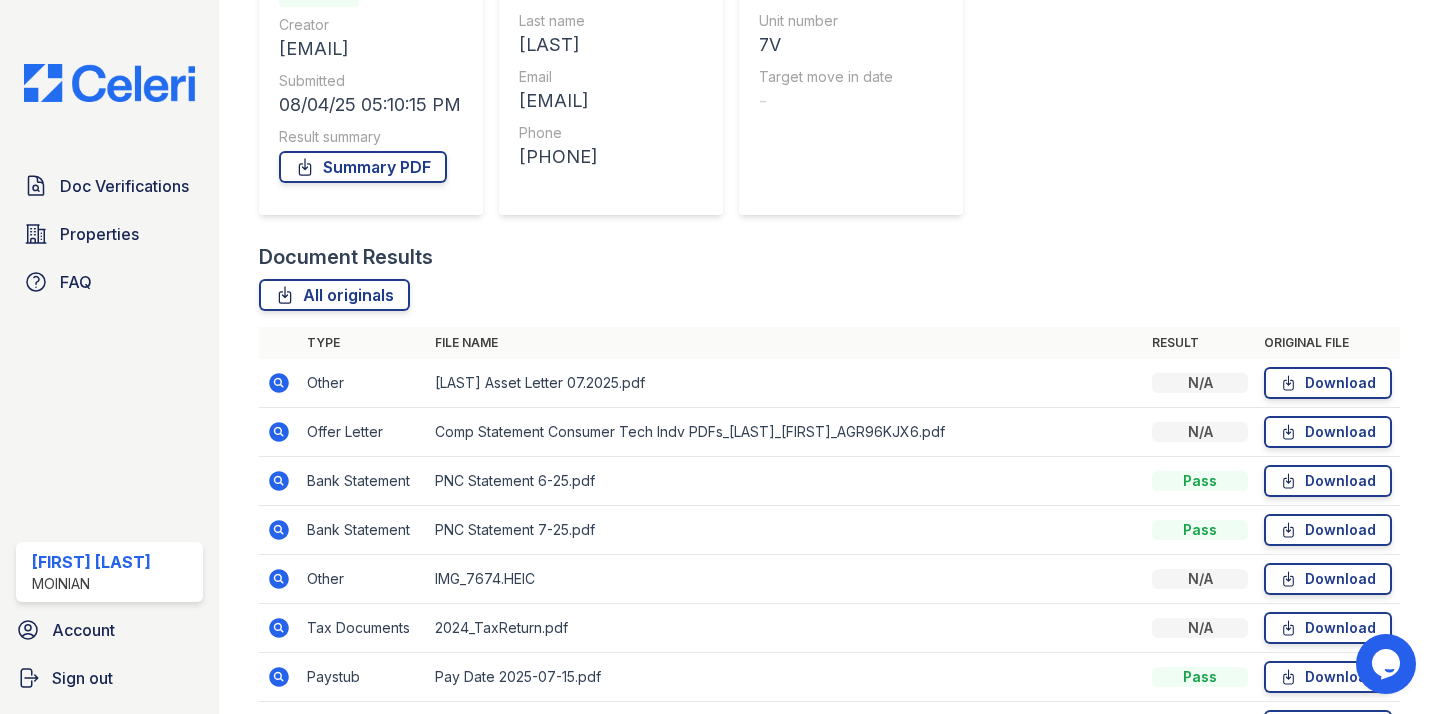 click 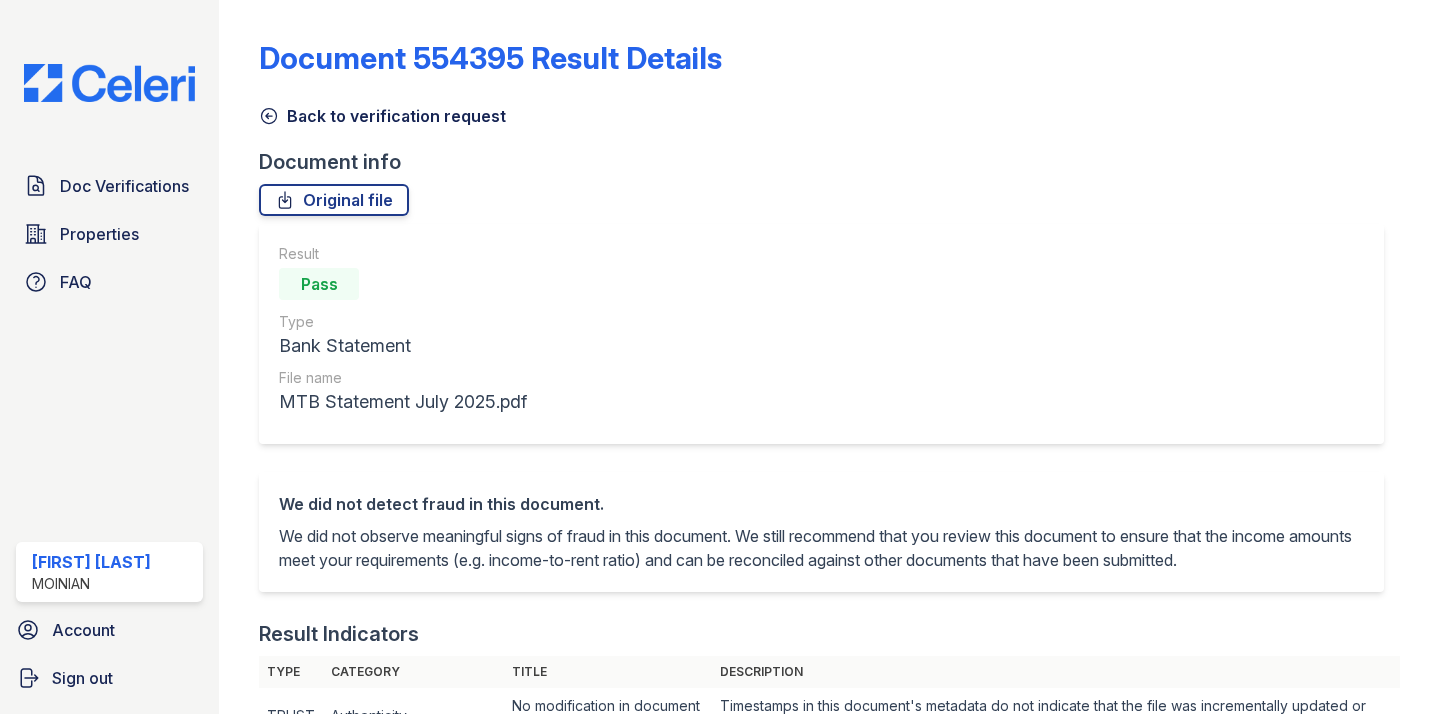 scroll, scrollTop: 0, scrollLeft: 0, axis: both 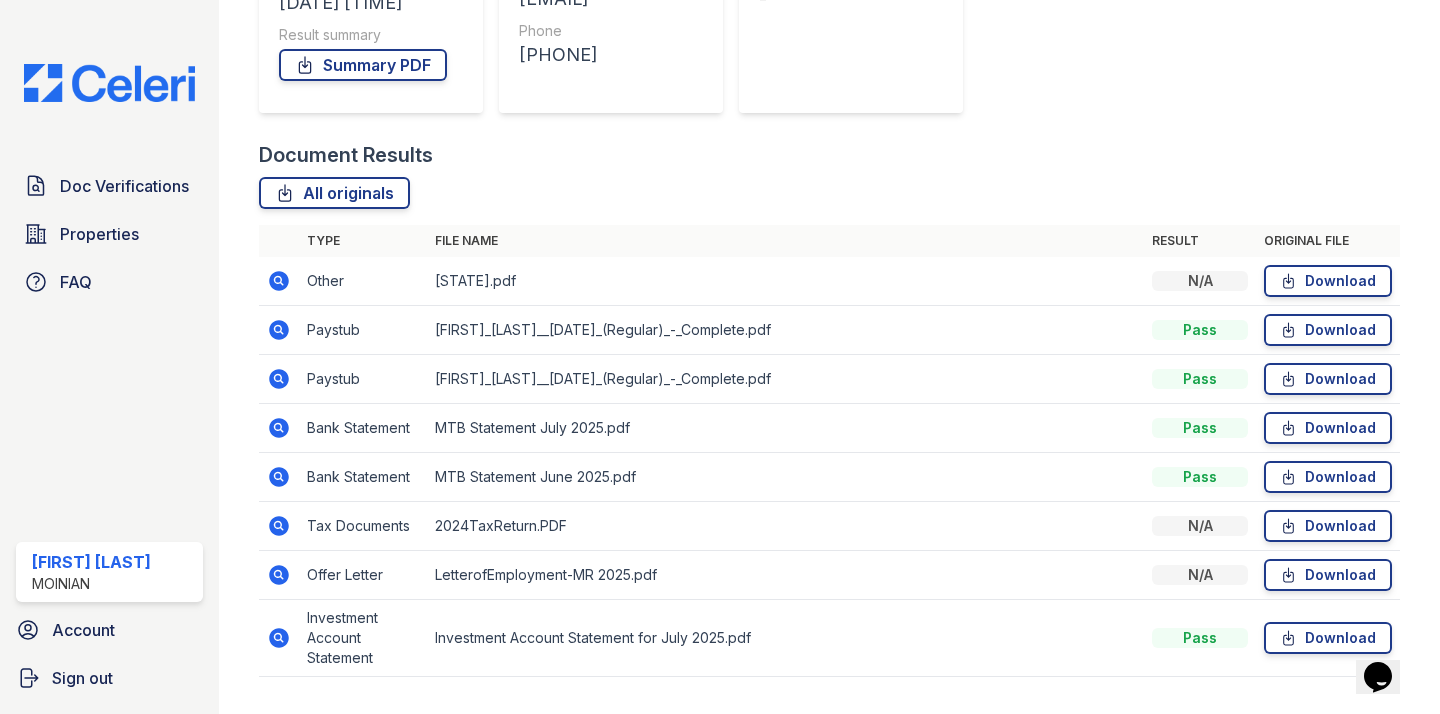 click 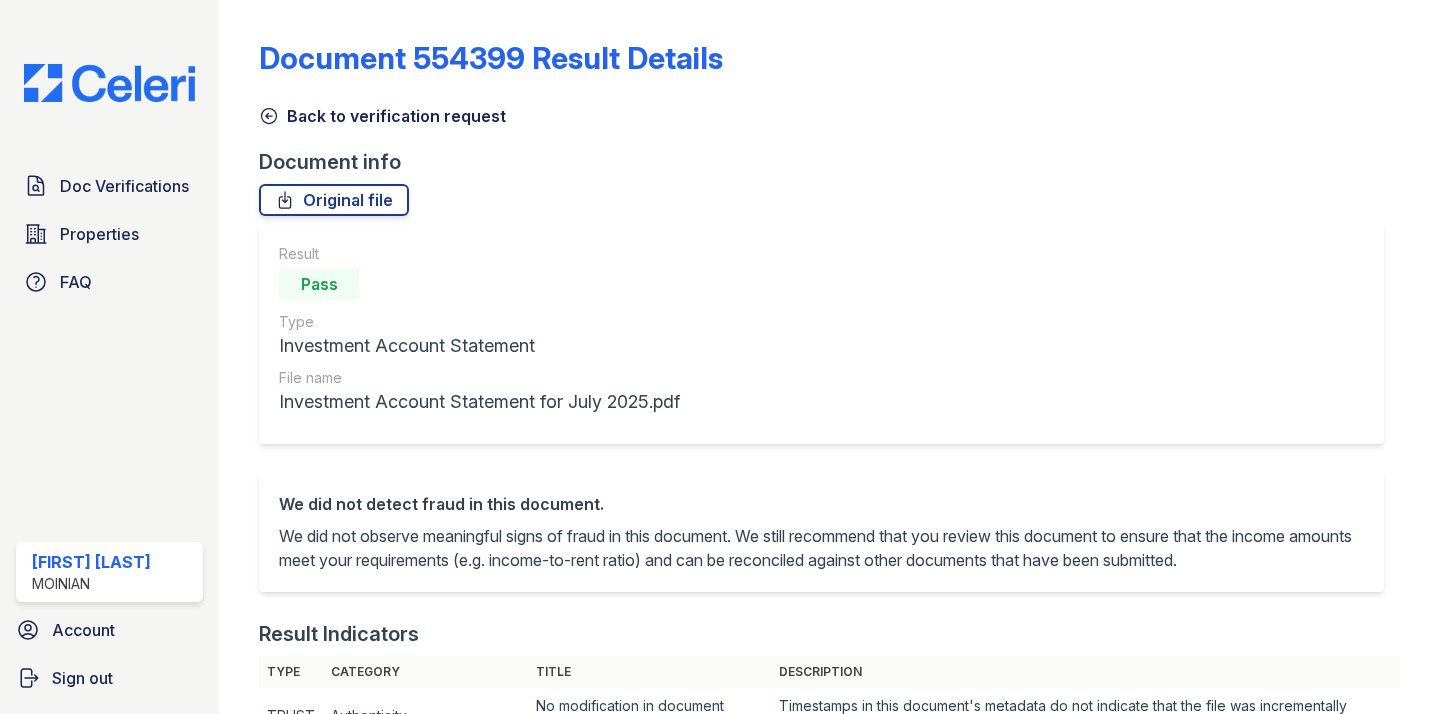 scroll, scrollTop: 0, scrollLeft: 0, axis: both 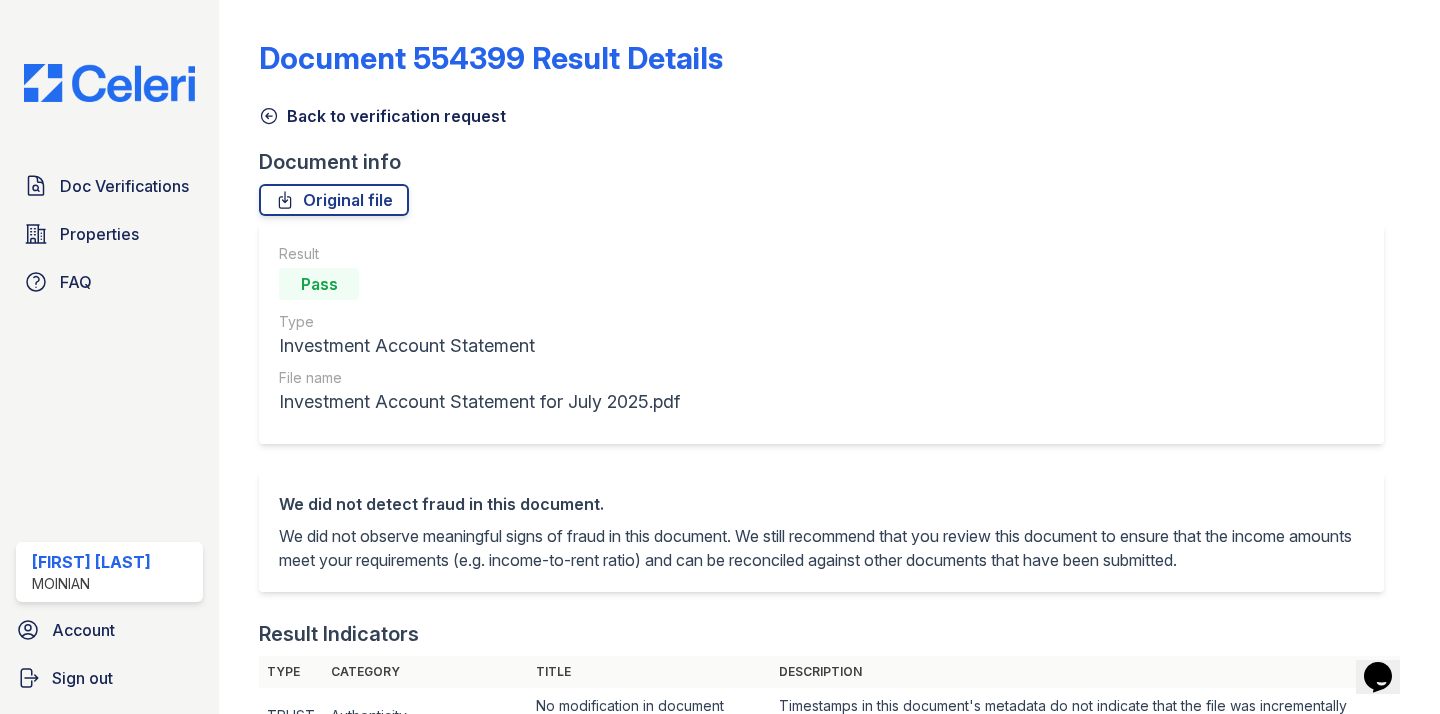 click on "Document 554399 Result Details
Back to verification request
Document info
Original file
Result
Pass
Type
Investment Account Statement
File name
Investment Account Statement for July 2025.pdf
We did not detect fraud in this document.
We did not observe meaningful signs of fraud in this document. We still recommend that you review this document to ensure that the income amounts meet your requirements (e.g. income-to-rent ratio) and can be reconciled against other documents that have been submitted.
Result Indicators
Type
Category
Title
Description
TRUST
Authenticity
No modification in document metadata
Timestamps in this document's metadata do not indicate that the file was incrementally updated or modified." at bounding box center [829, 884] 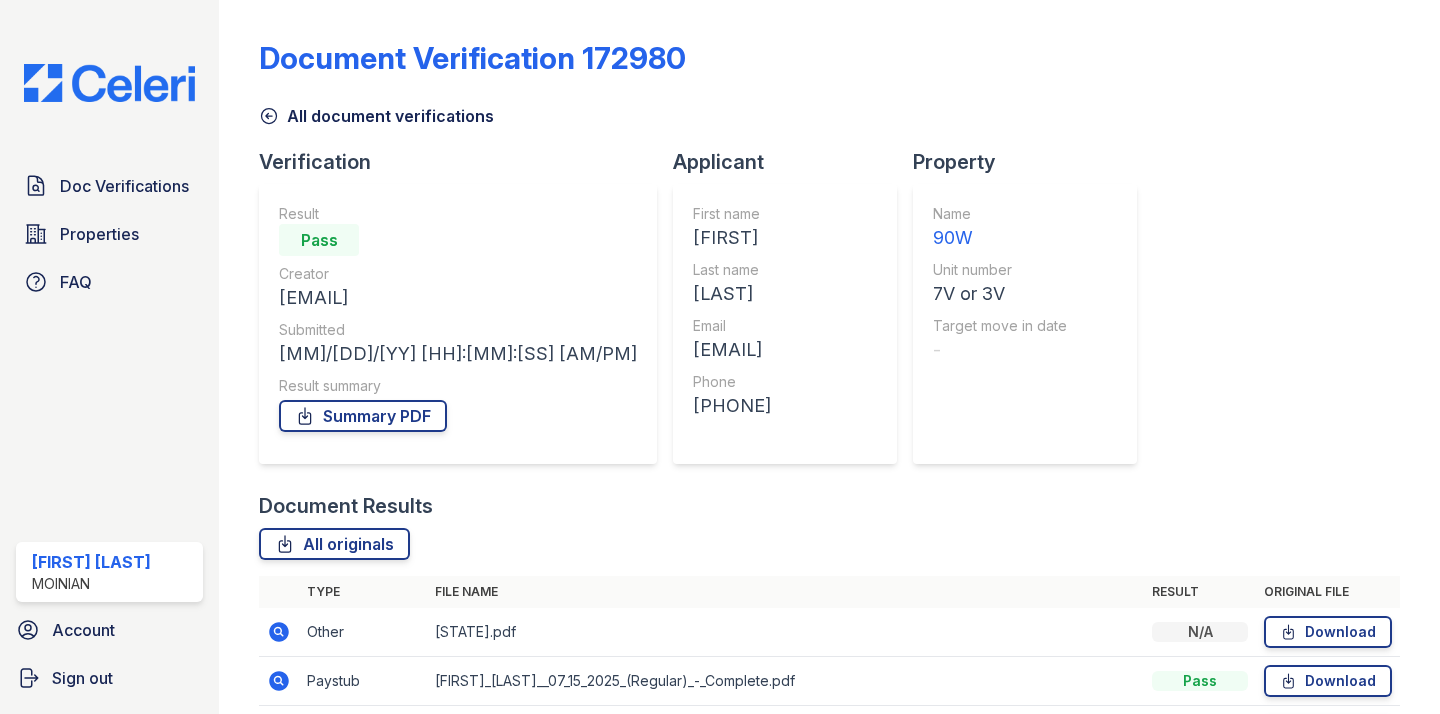 scroll, scrollTop: 402, scrollLeft: 0, axis: vertical 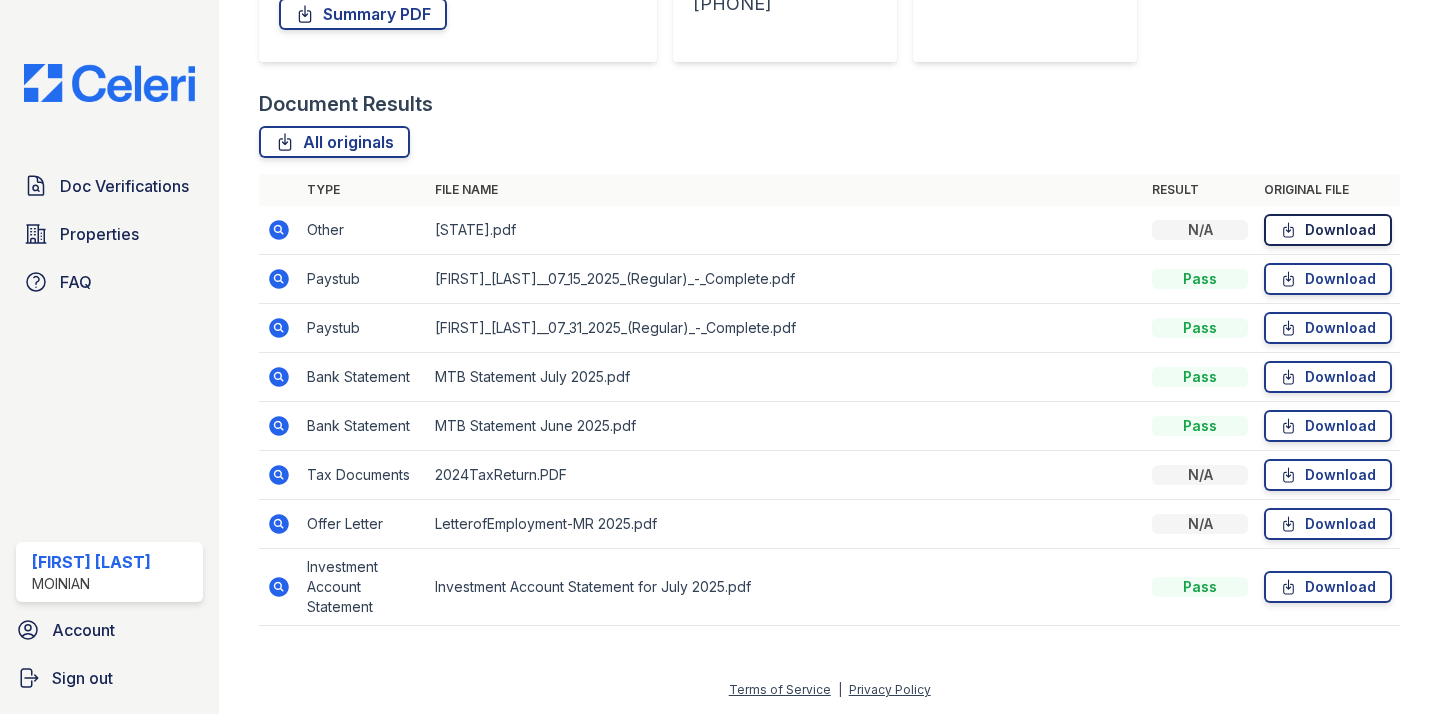 click on "Download" at bounding box center (1328, 230) 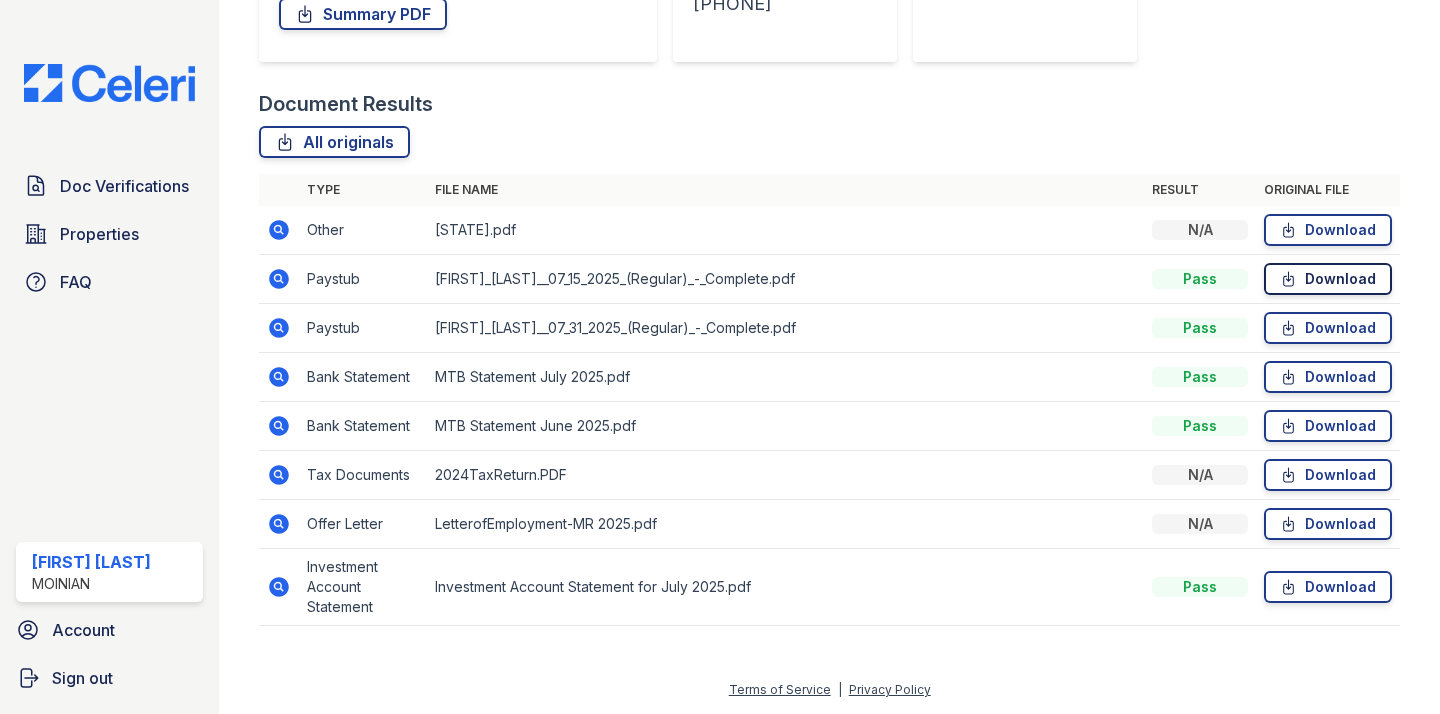 click on "Download" at bounding box center (1328, 279) 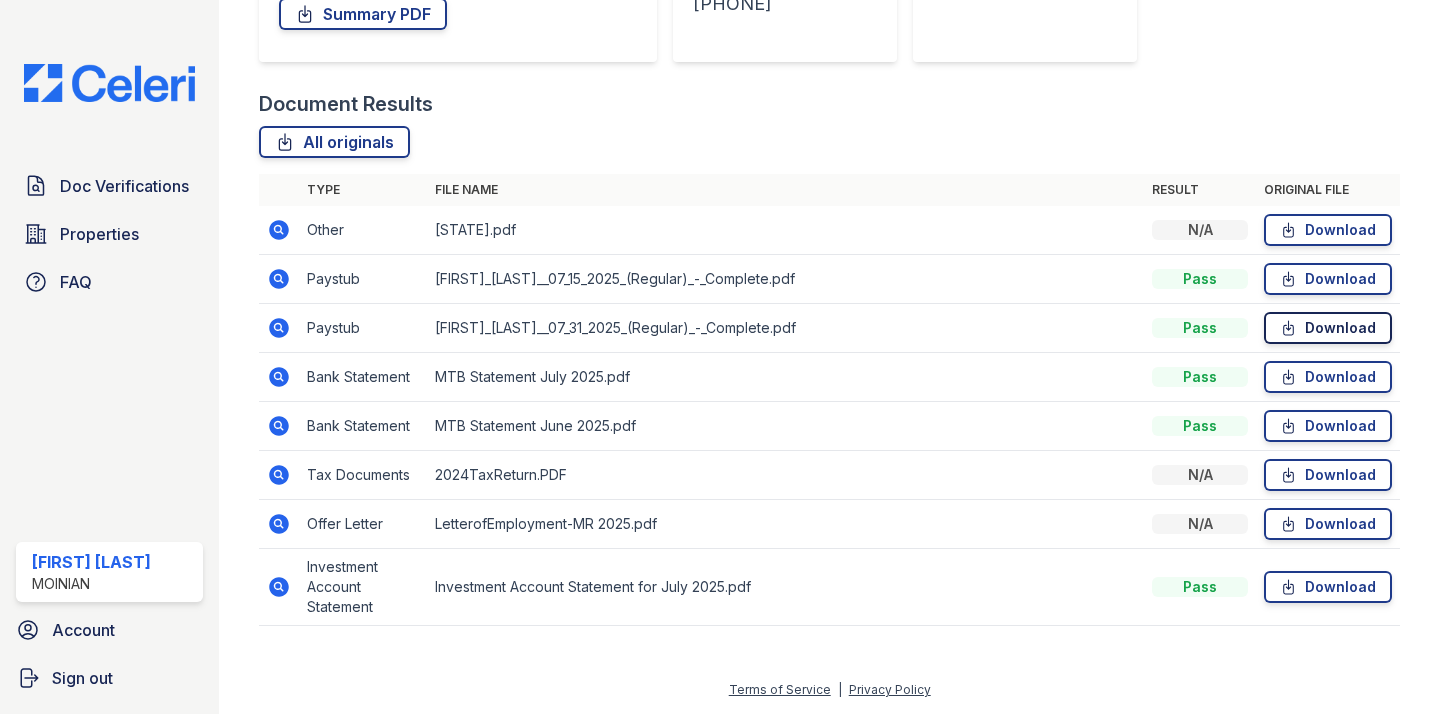 click on "Download" at bounding box center (1328, 328) 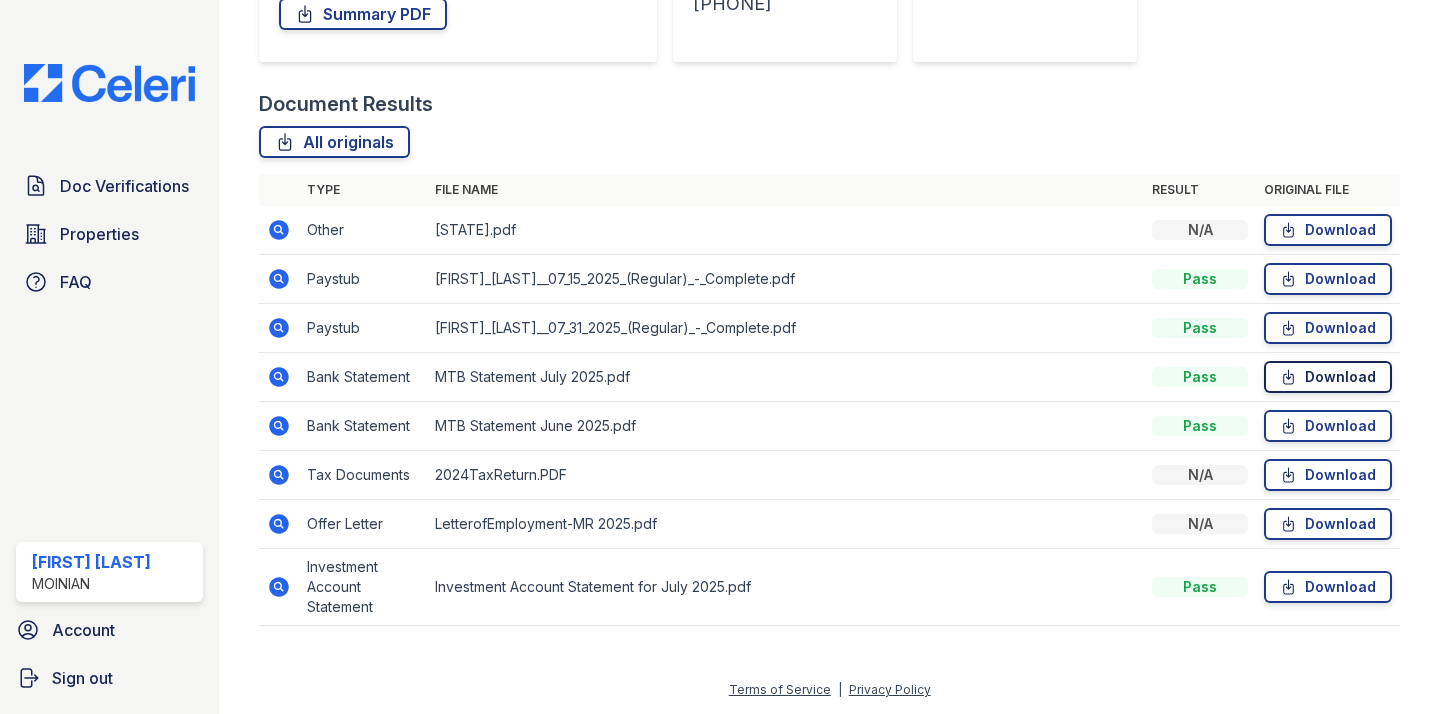 click on "Download" at bounding box center (1328, 377) 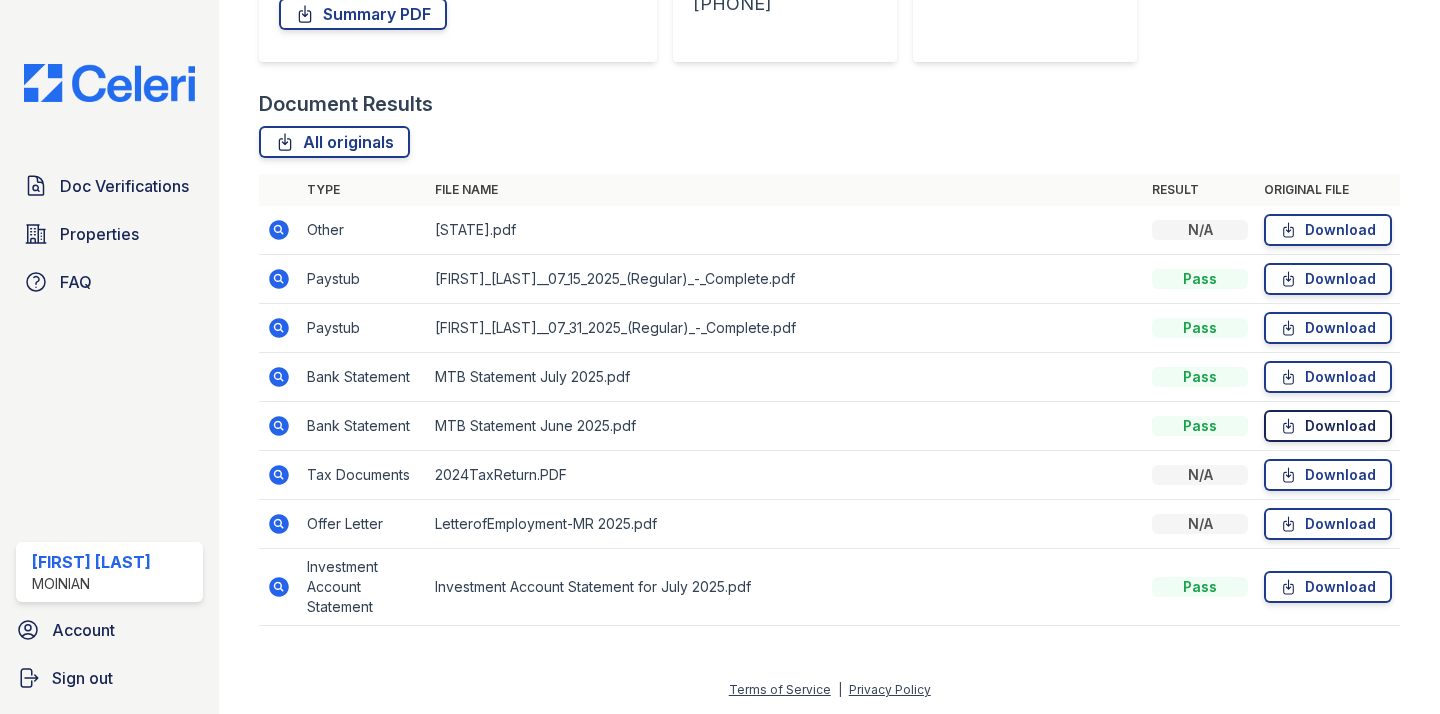 click 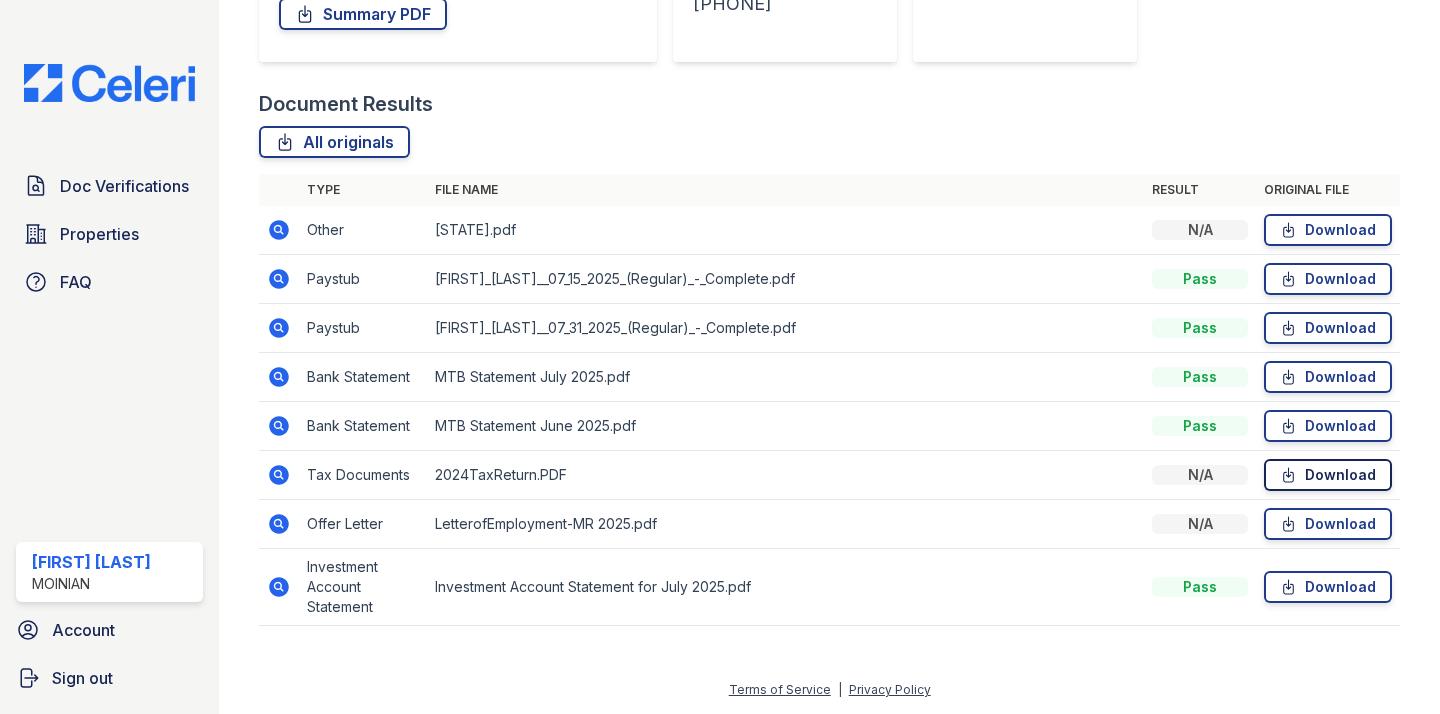 click on "Download" at bounding box center [1328, 475] 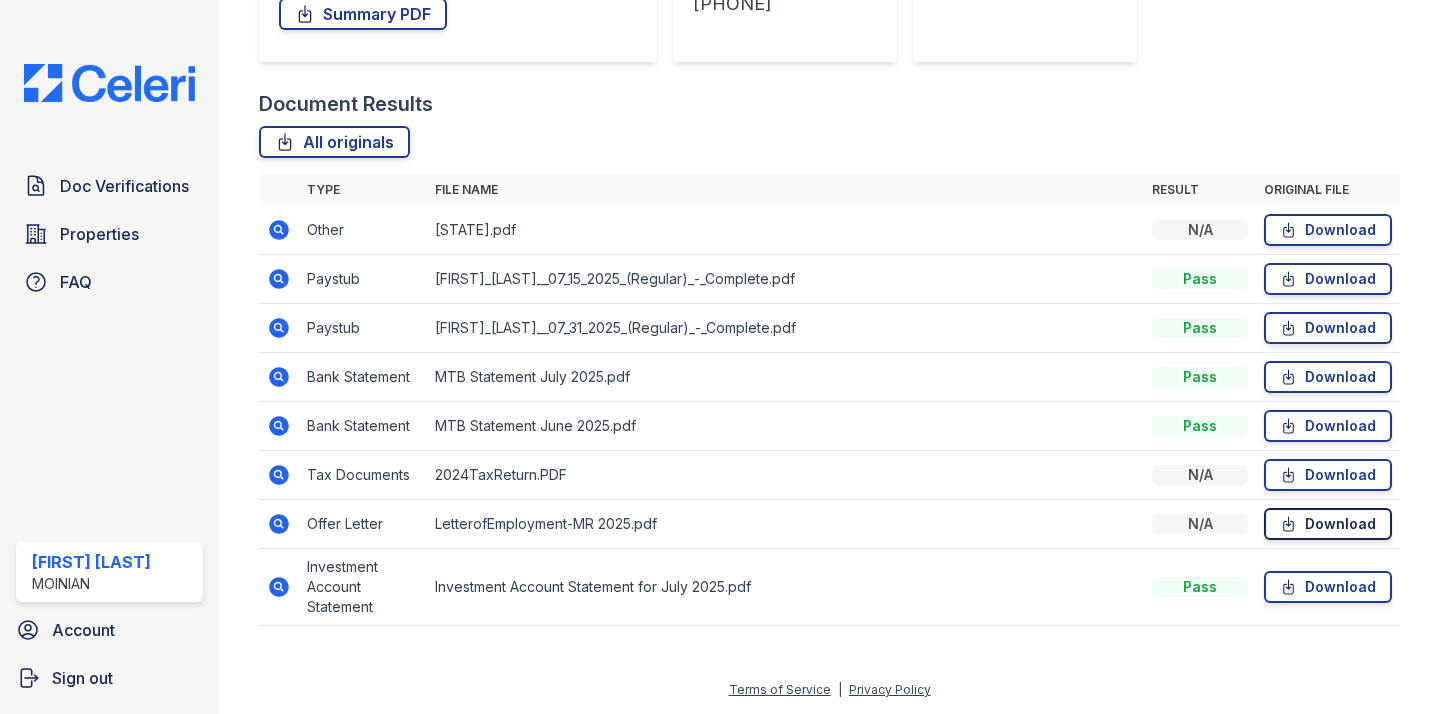 click on "Download" at bounding box center (1328, 524) 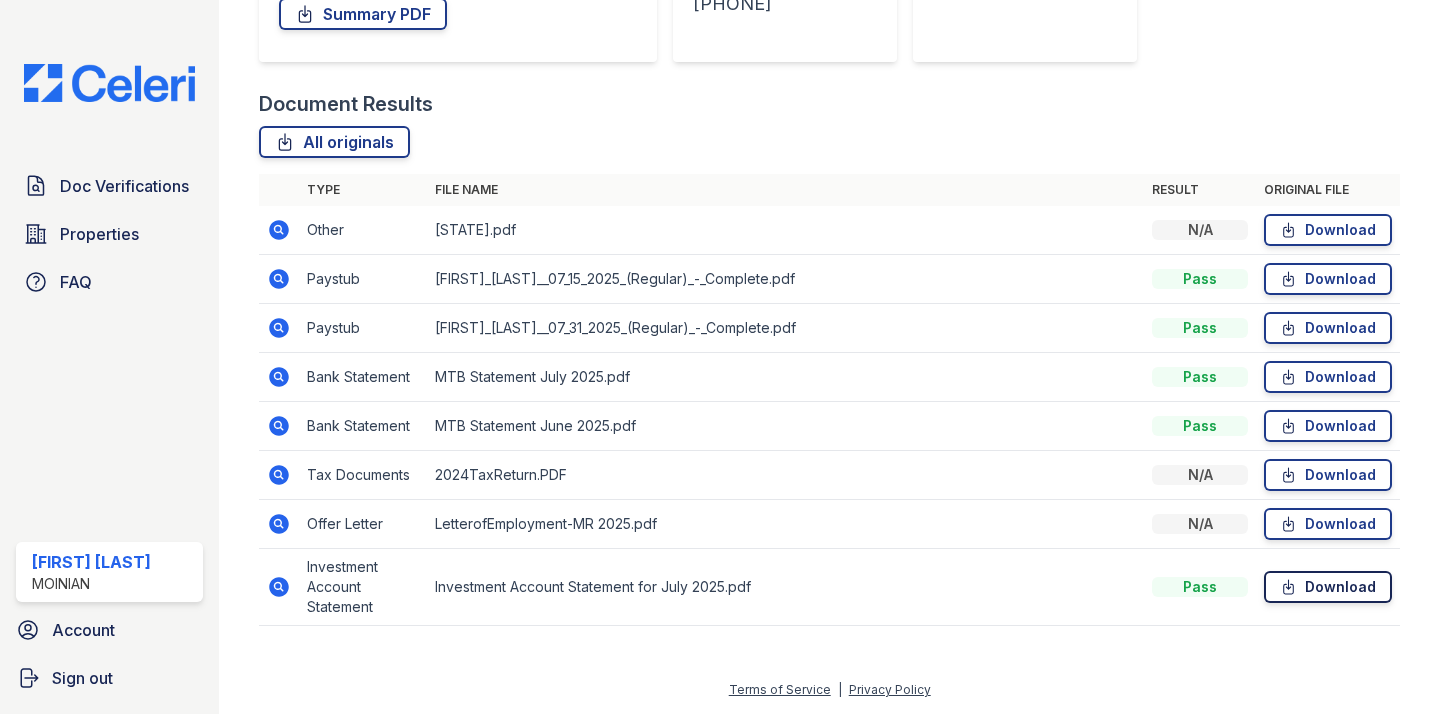 click 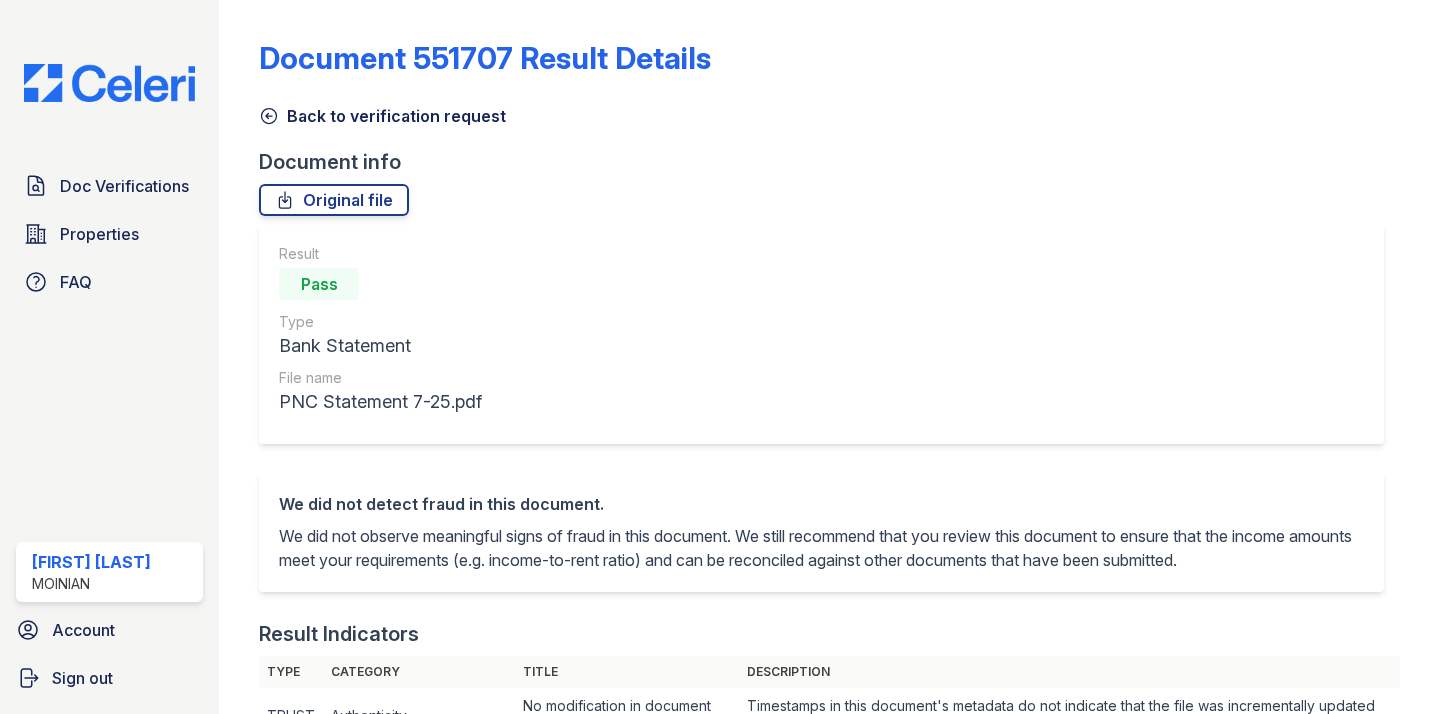 scroll, scrollTop: 0, scrollLeft: 0, axis: both 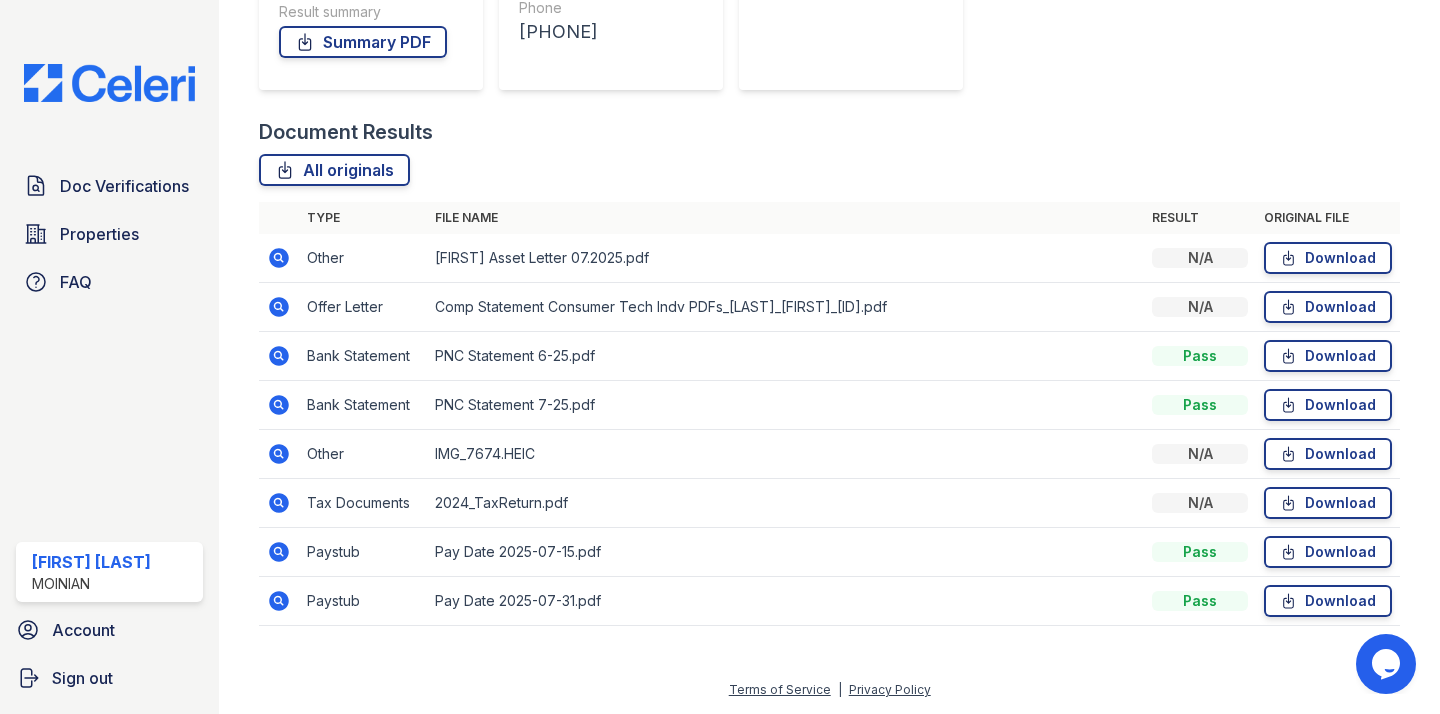 click 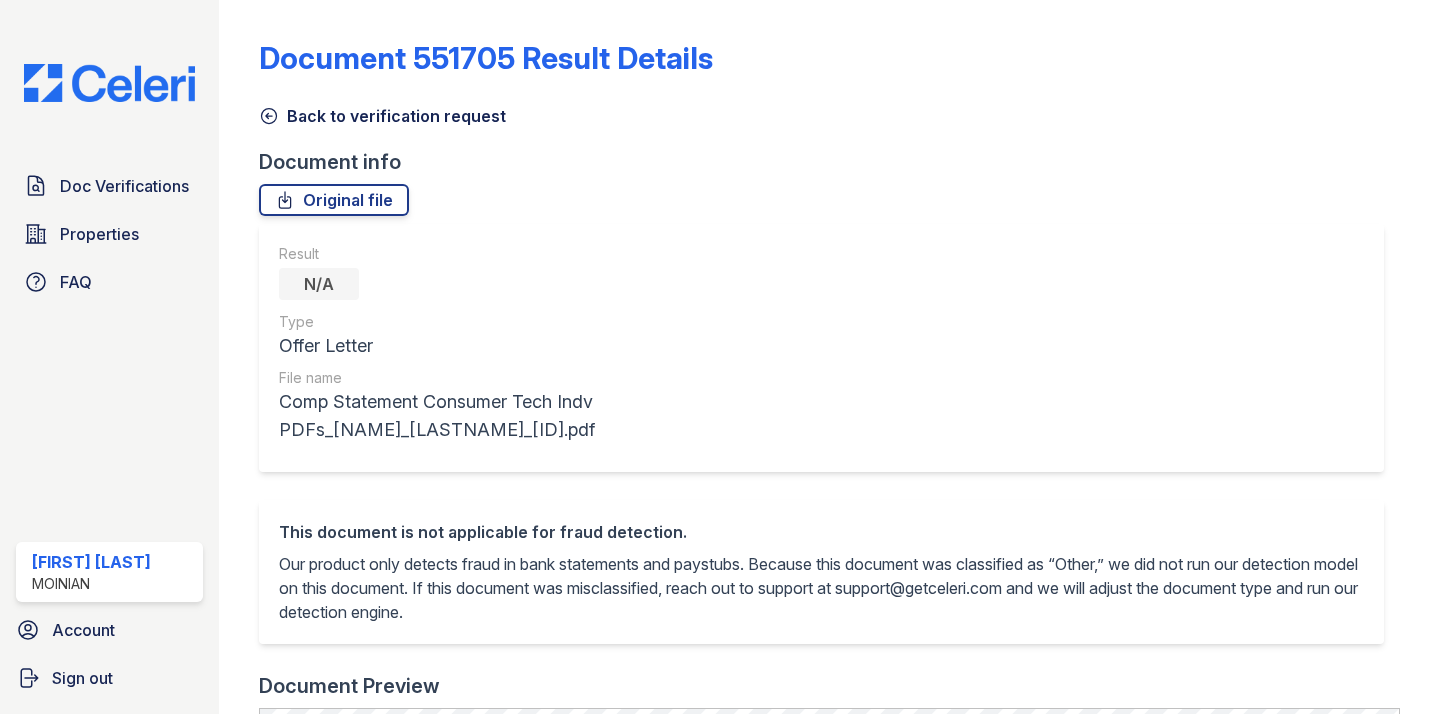 scroll, scrollTop: 0, scrollLeft: 0, axis: both 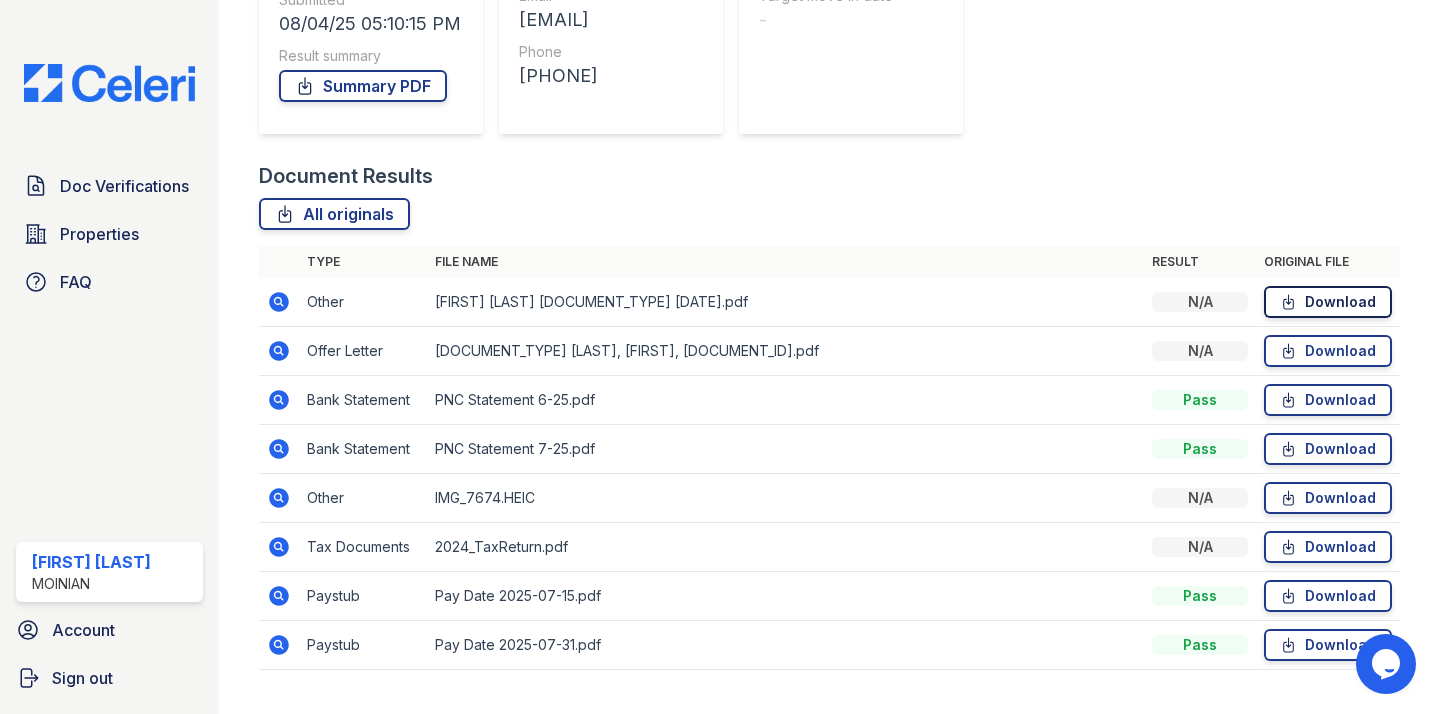 click on "Download" at bounding box center [1328, 302] 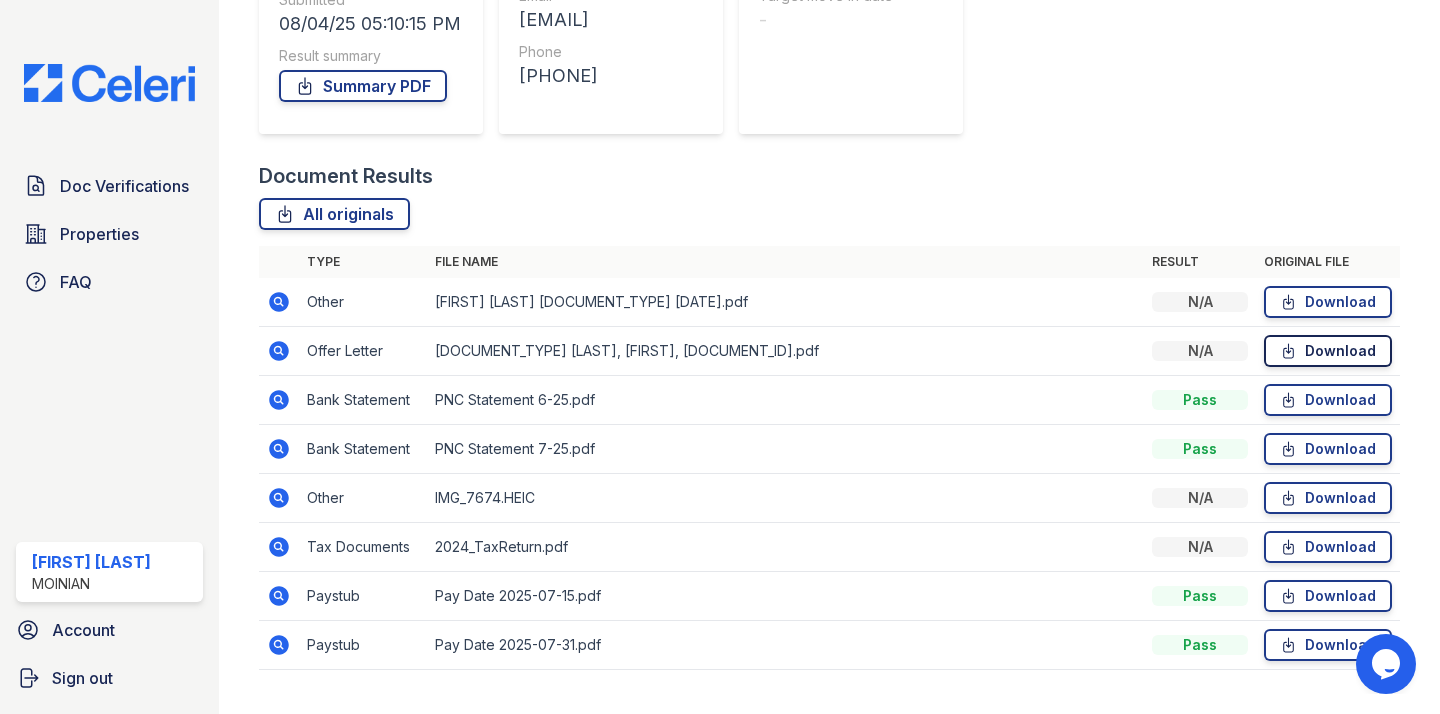 click on "Download" at bounding box center (1328, 351) 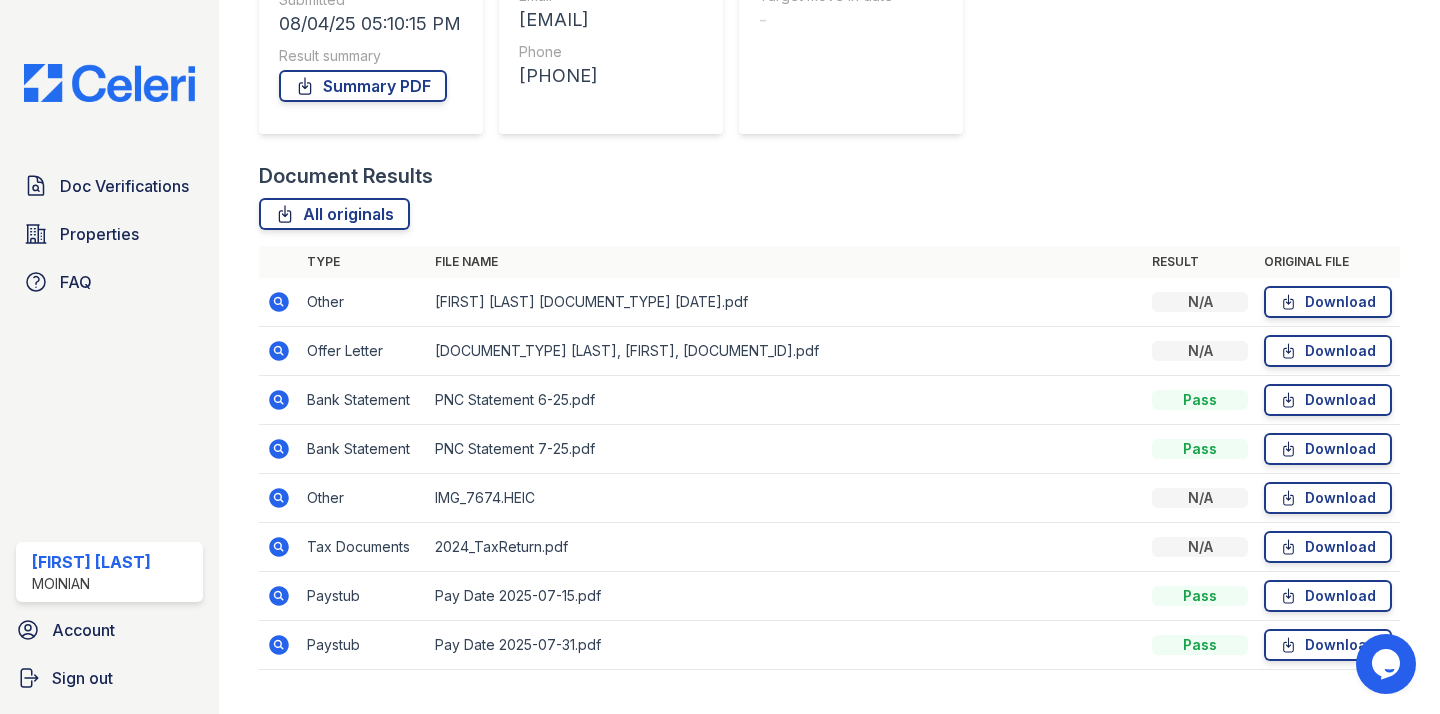 click at bounding box center (279, 302) 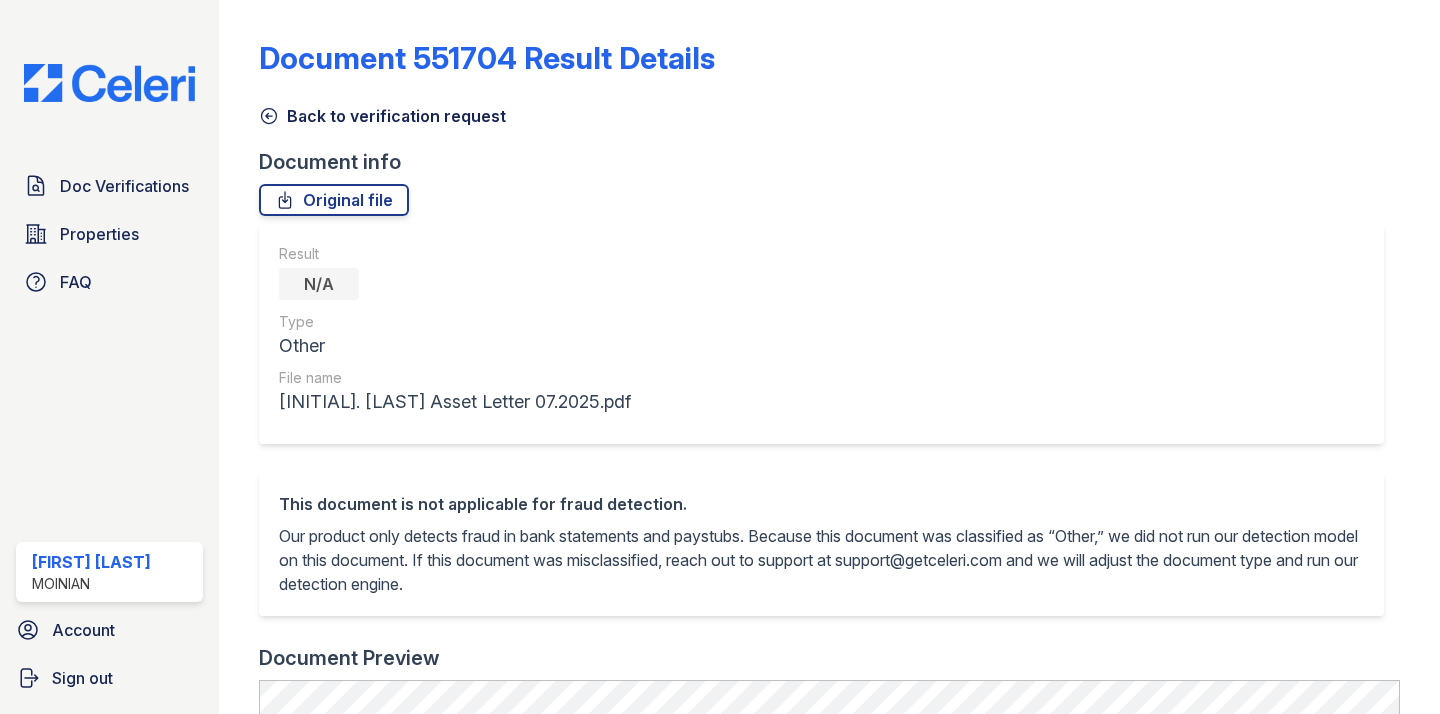 scroll, scrollTop: 0, scrollLeft: 0, axis: both 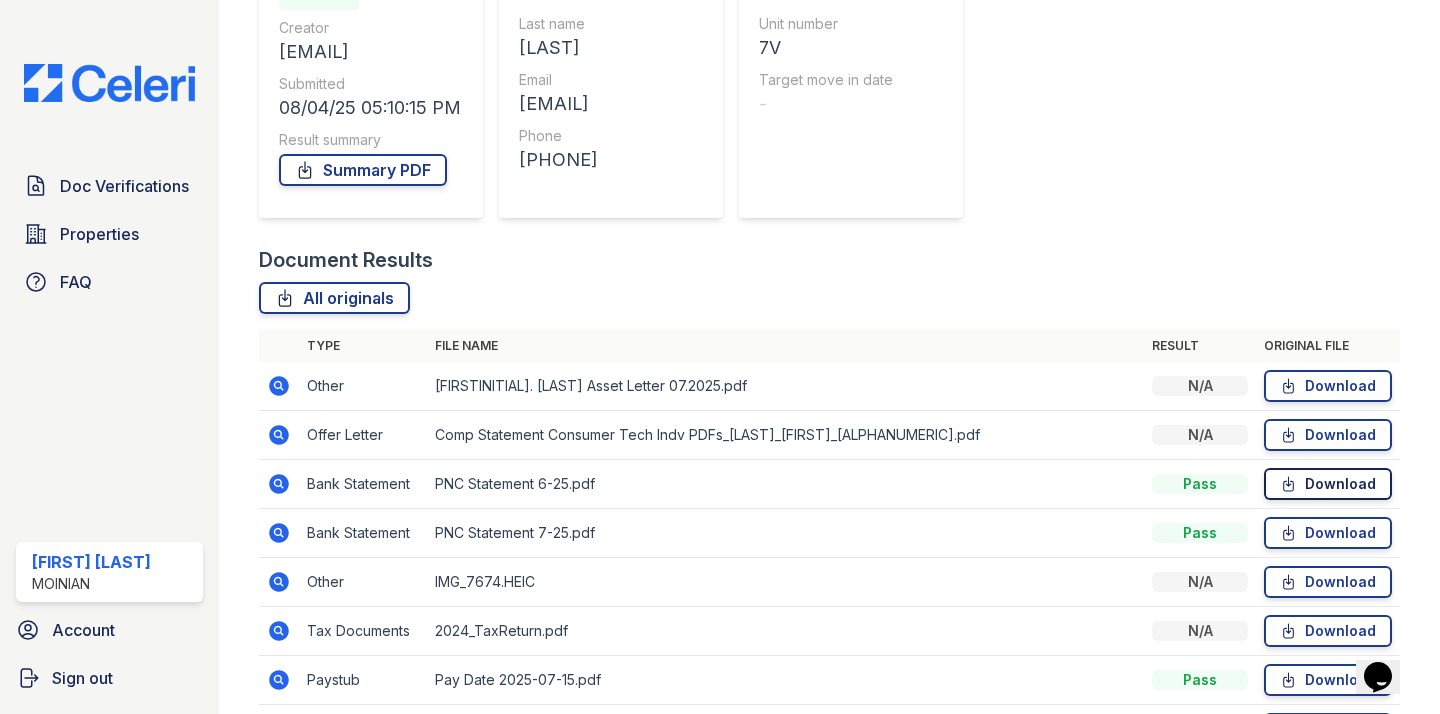 click on "Download" at bounding box center (1328, 484) 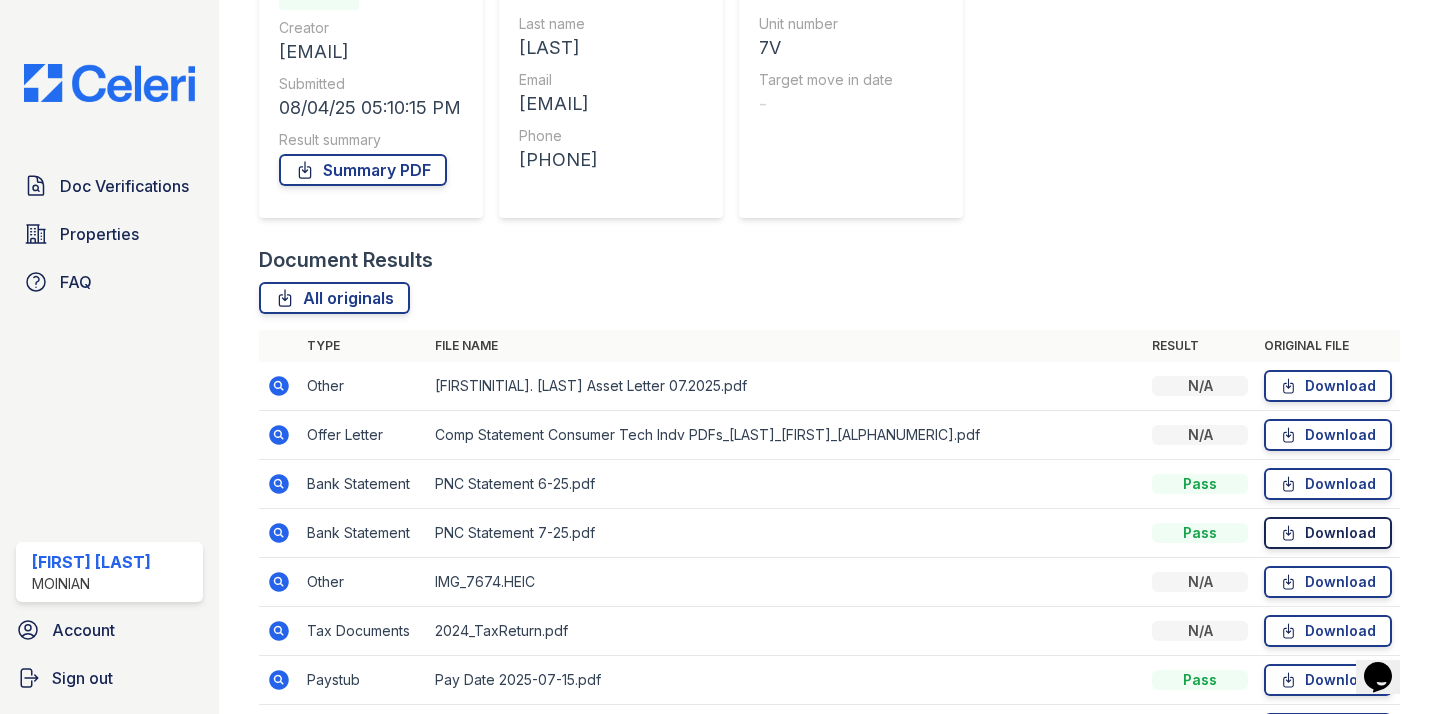 click on "Download" at bounding box center [1328, 533] 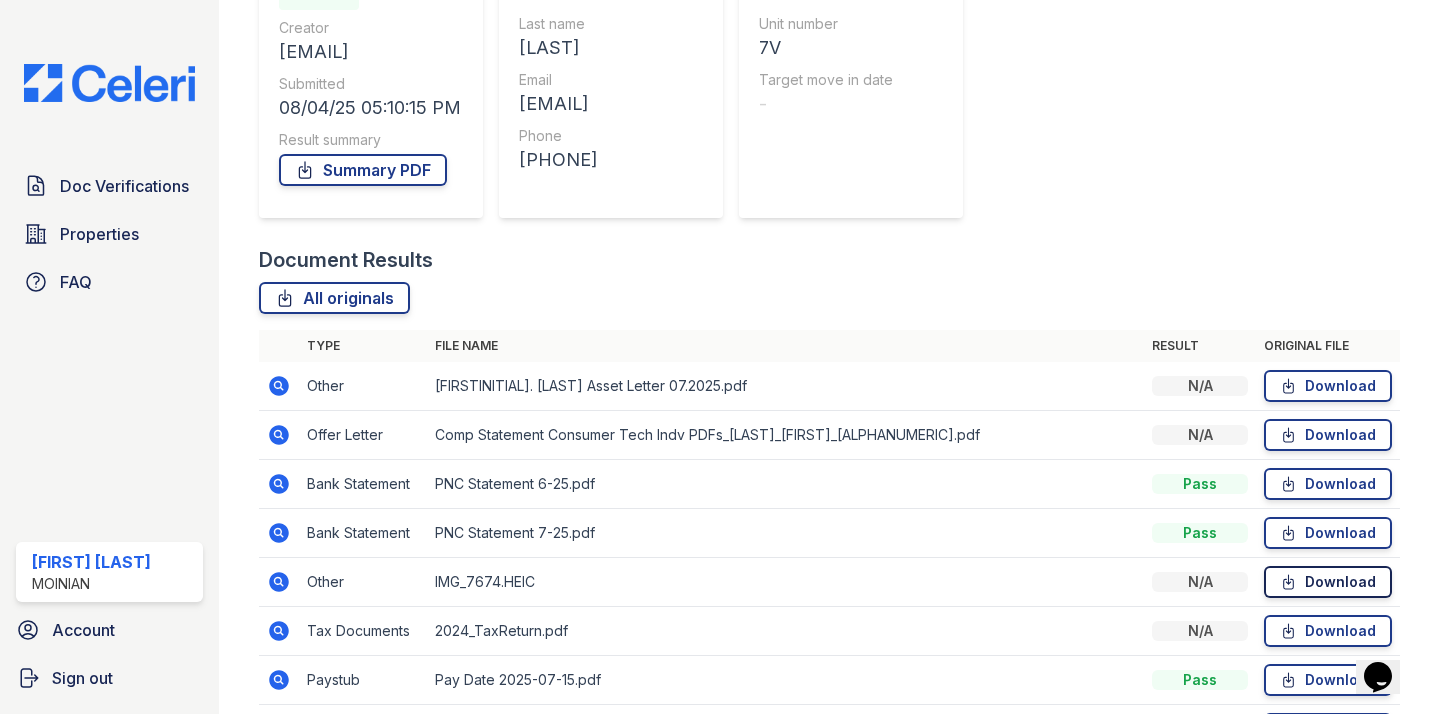 click on "Download" at bounding box center [1328, 582] 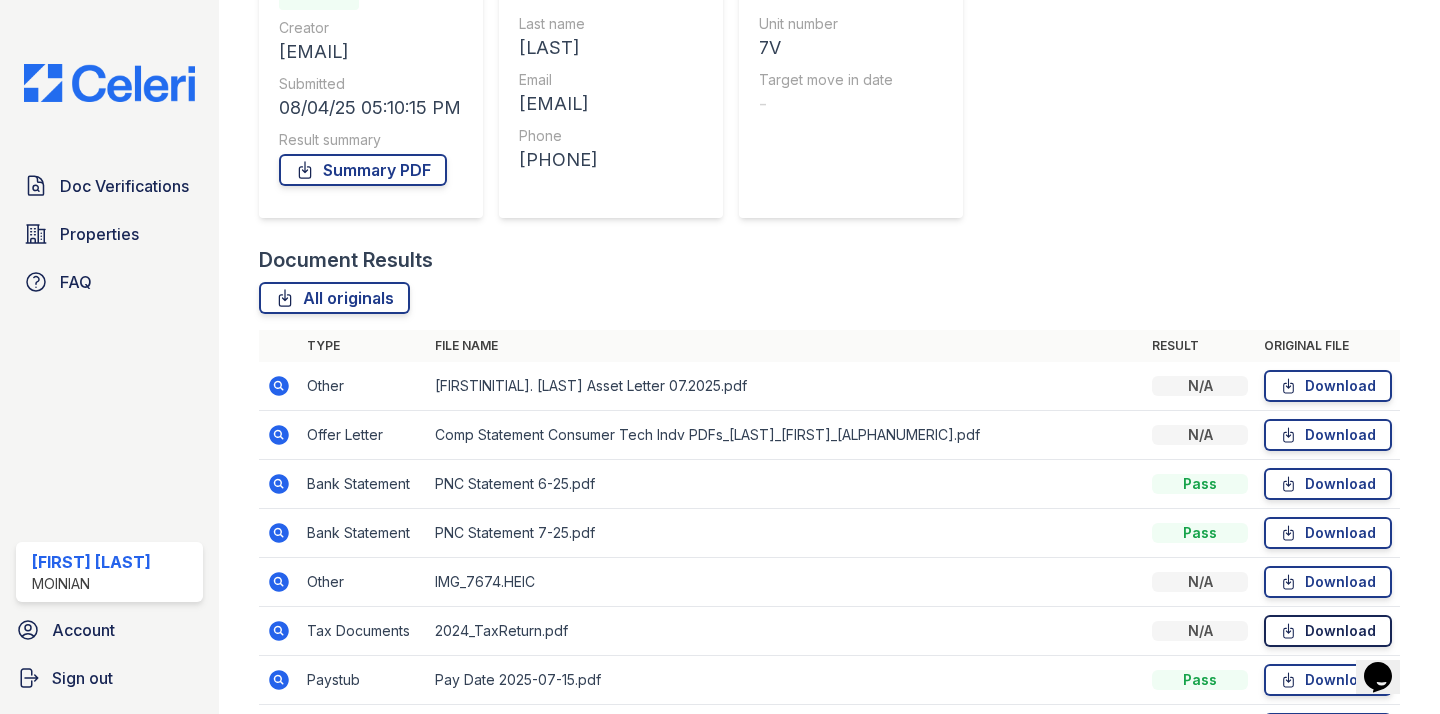 click on "Download" at bounding box center (1328, 631) 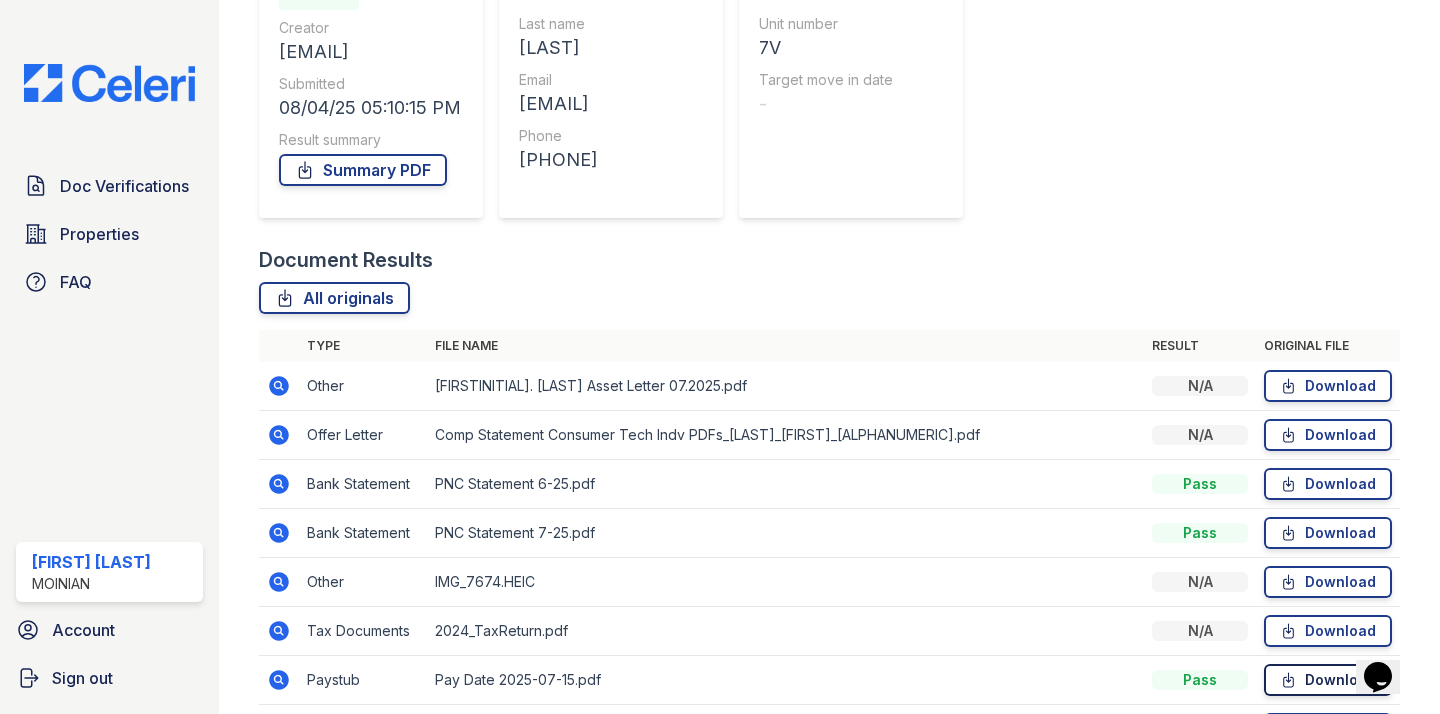 click on "Download" at bounding box center (1328, 680) 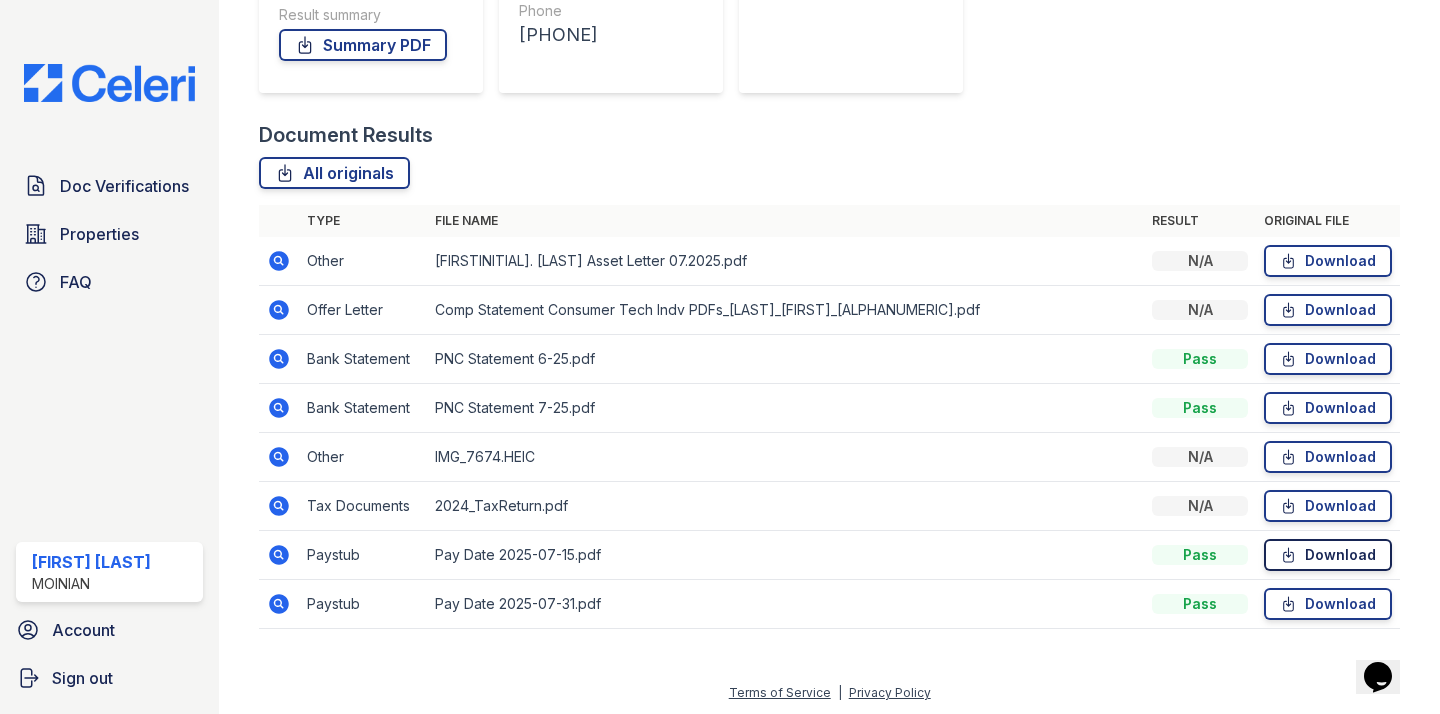 scroll, scrollTop: 373, scrollLeft: 0, axis: vertical 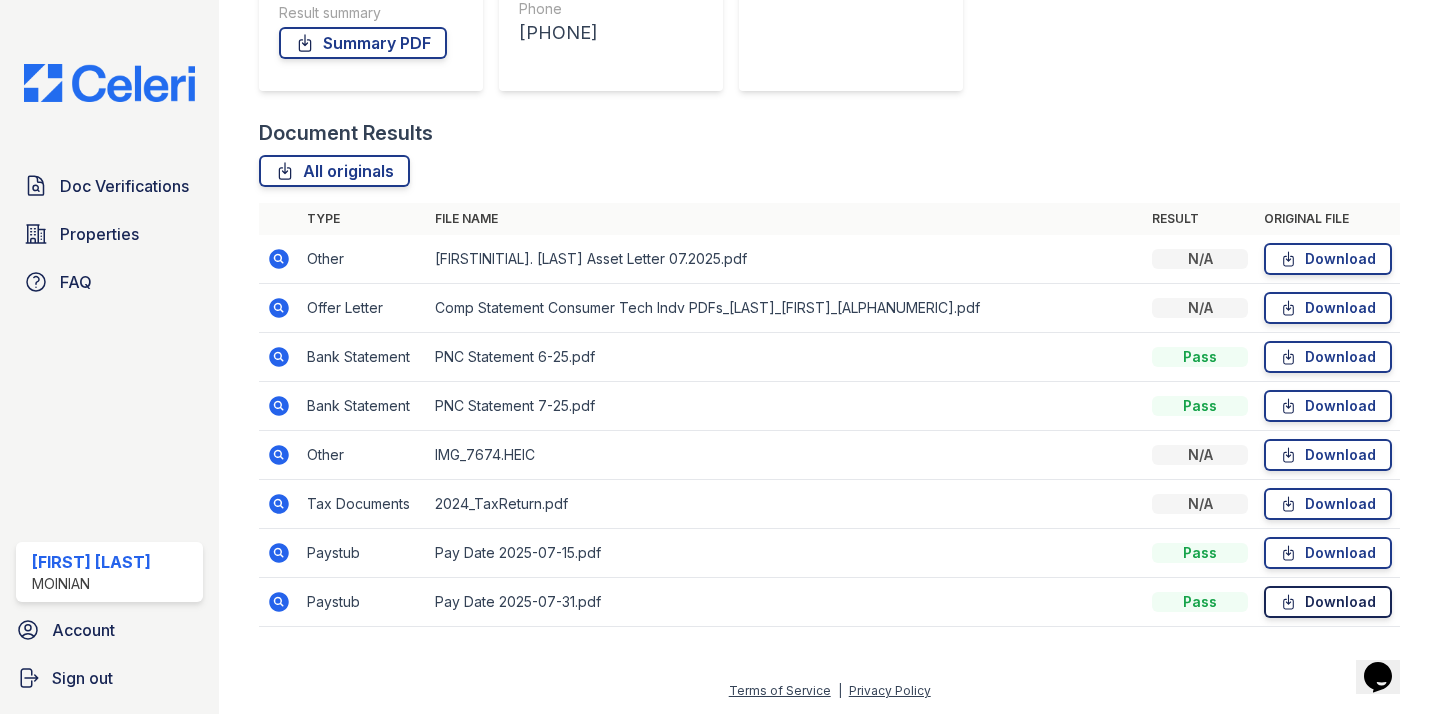click 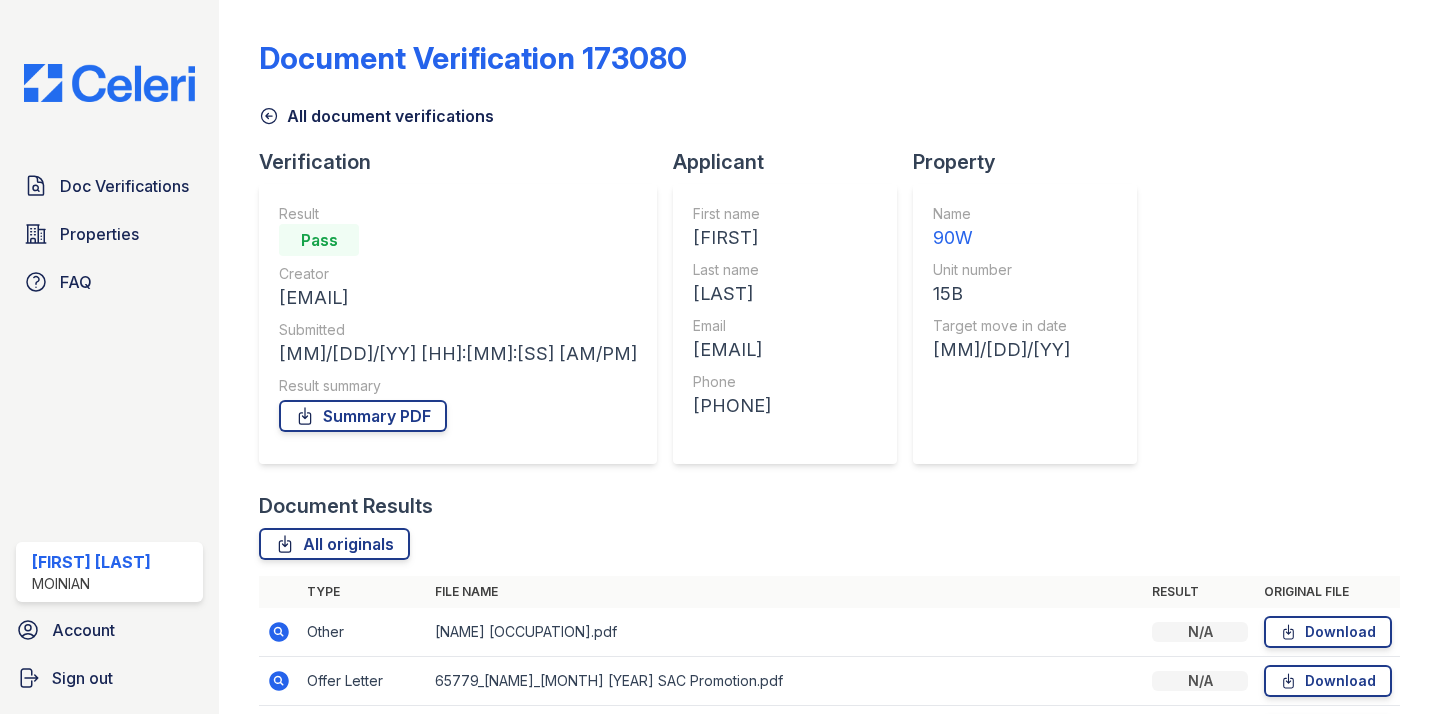 scroll, scrollTop: 0, scrollLeft: 0, axis: both 